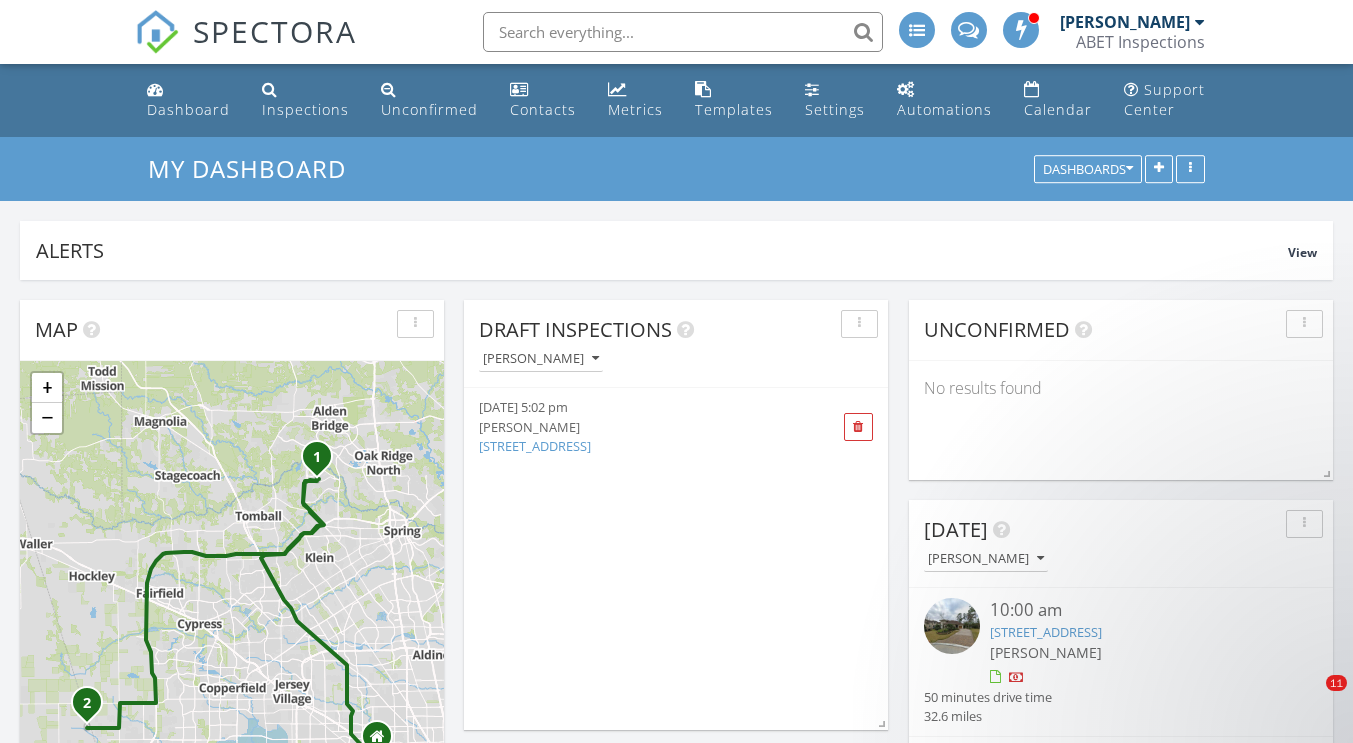 click at bounding box center (683, 32) 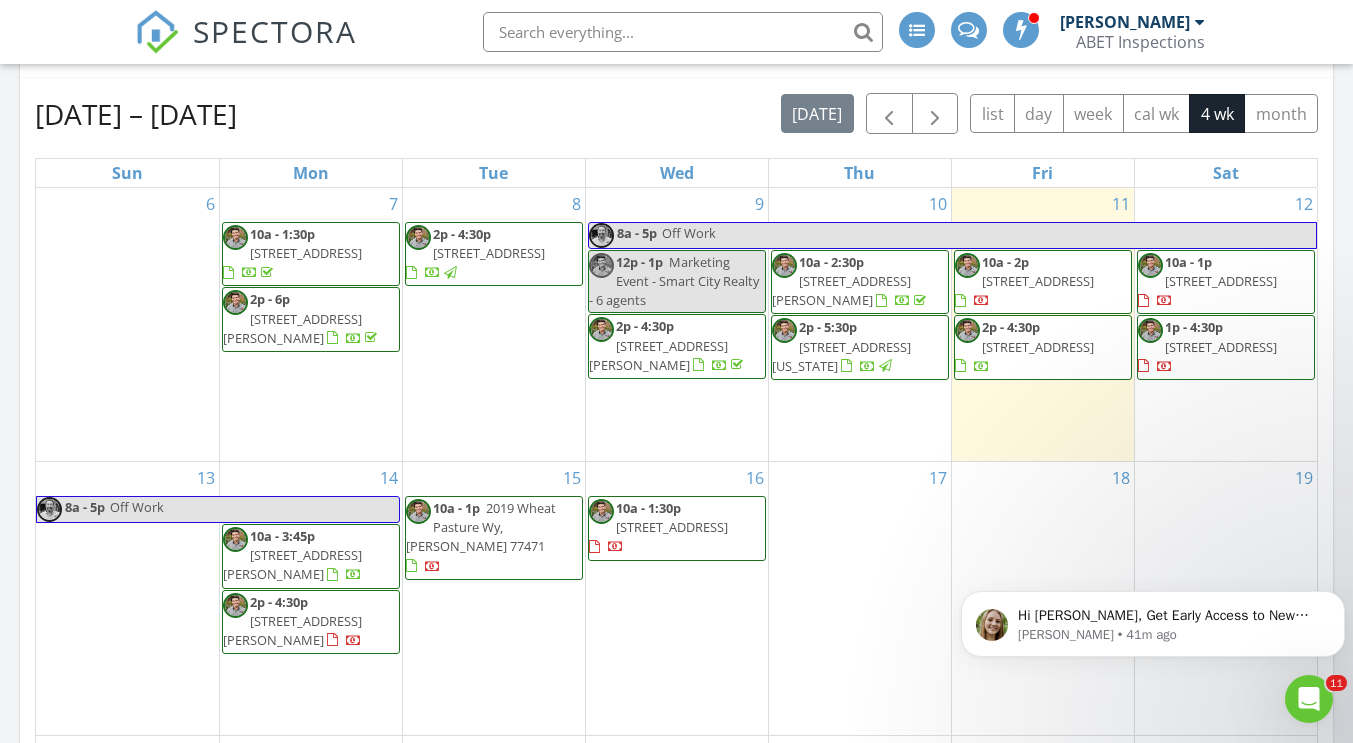 scroll, scrollTop: 0, scrollLeft: 0, axis: both 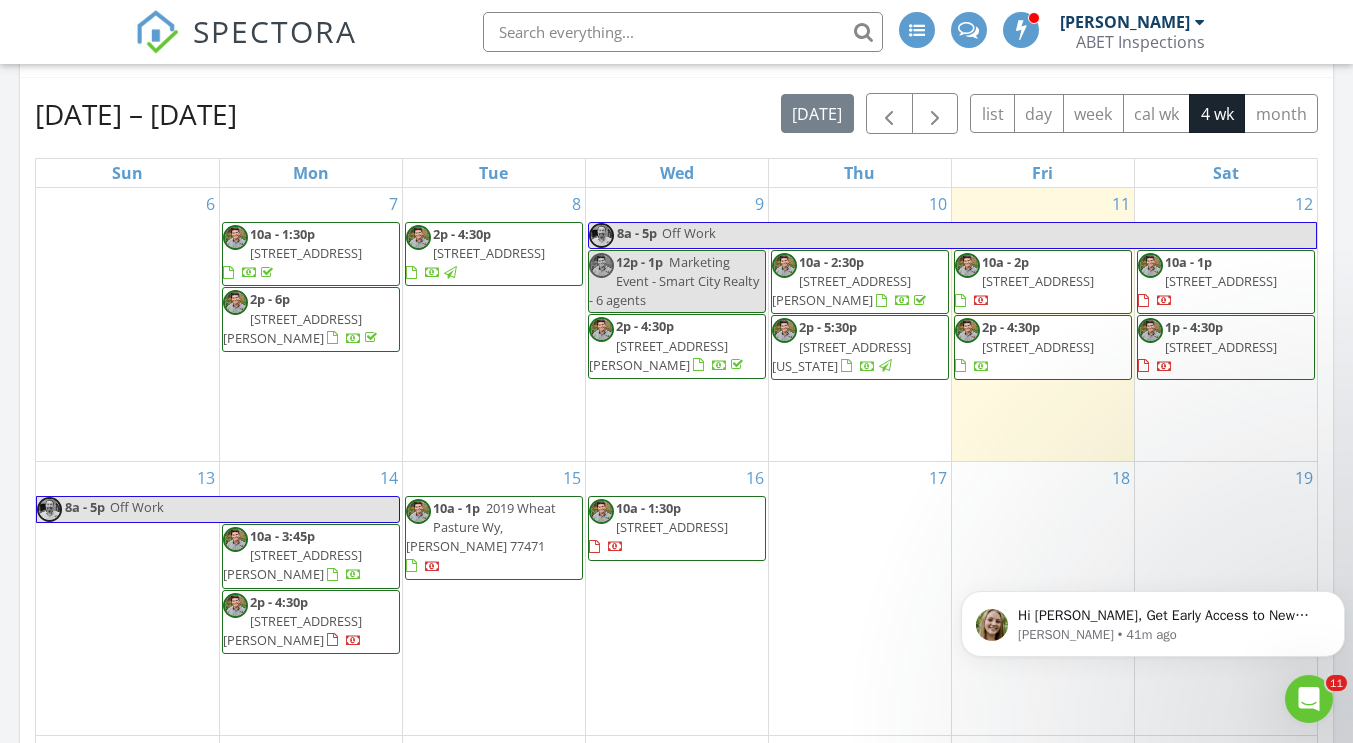 drag, startPoint x: 599, startPoint y: 35, endPoint x: 538, endPoint y: 41, distance: 61.294373 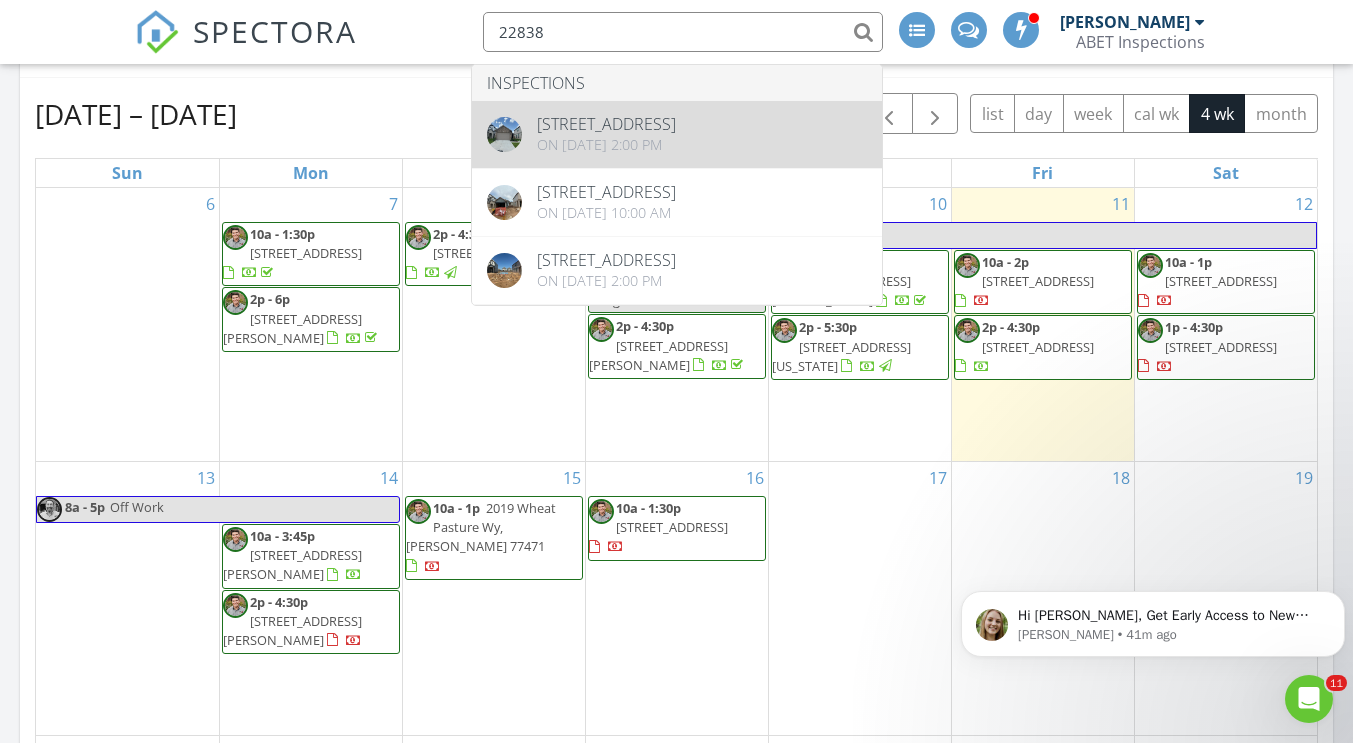 type on "22838" 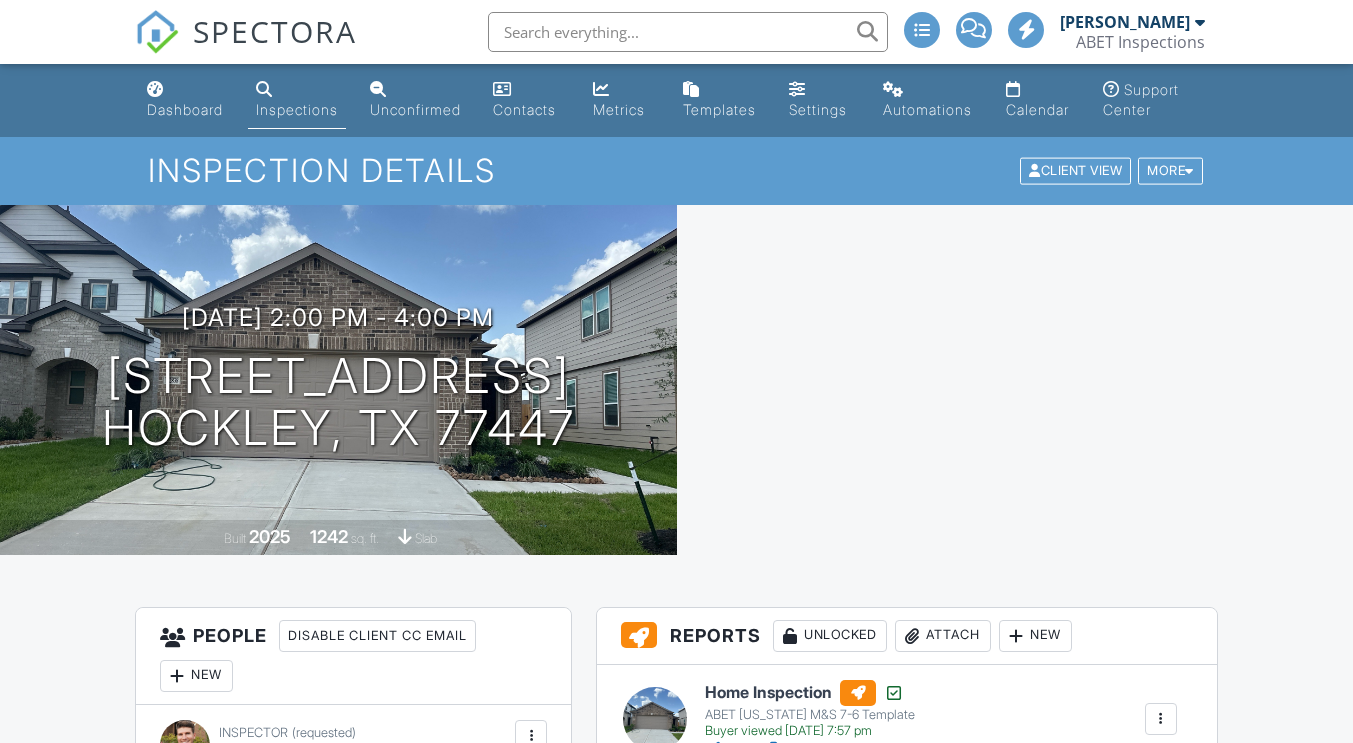 scroll, scrollTop: 0, scrollLeft: 0, axis: both 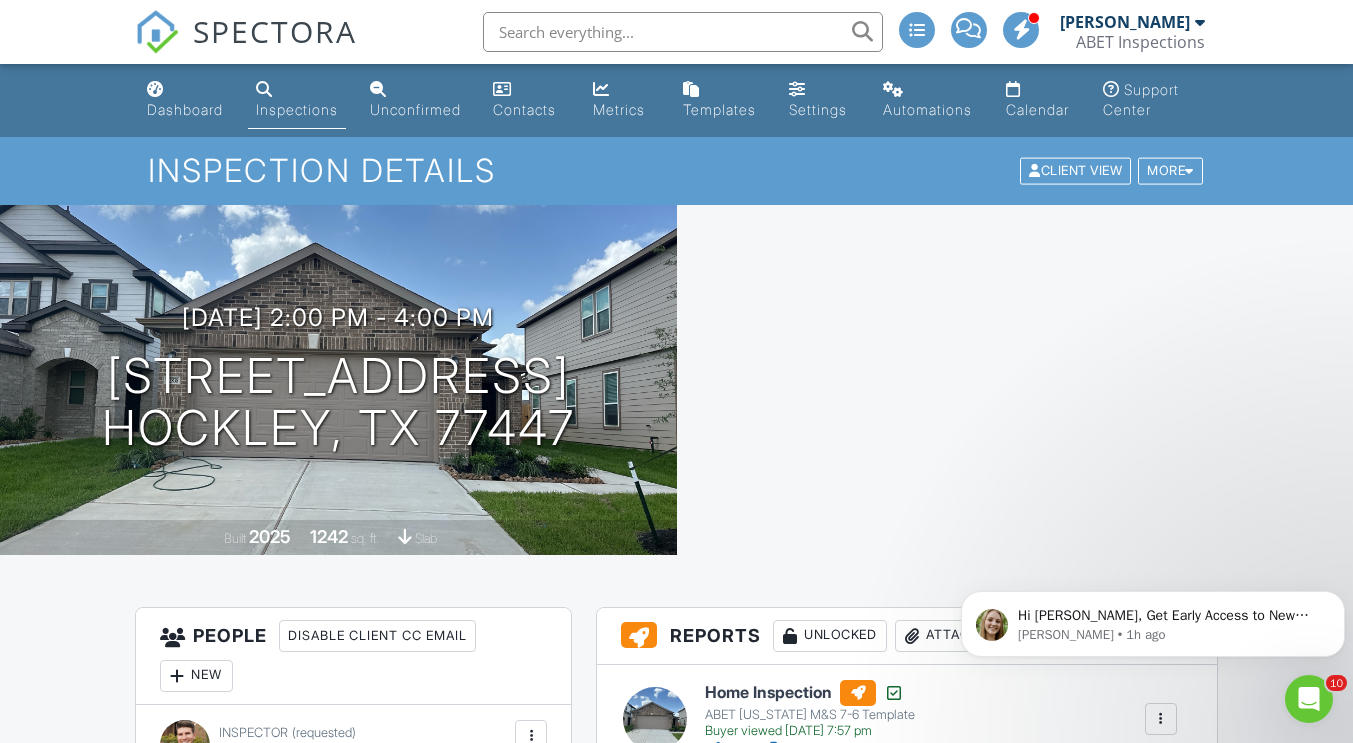 click at bounding box center (157, 32) 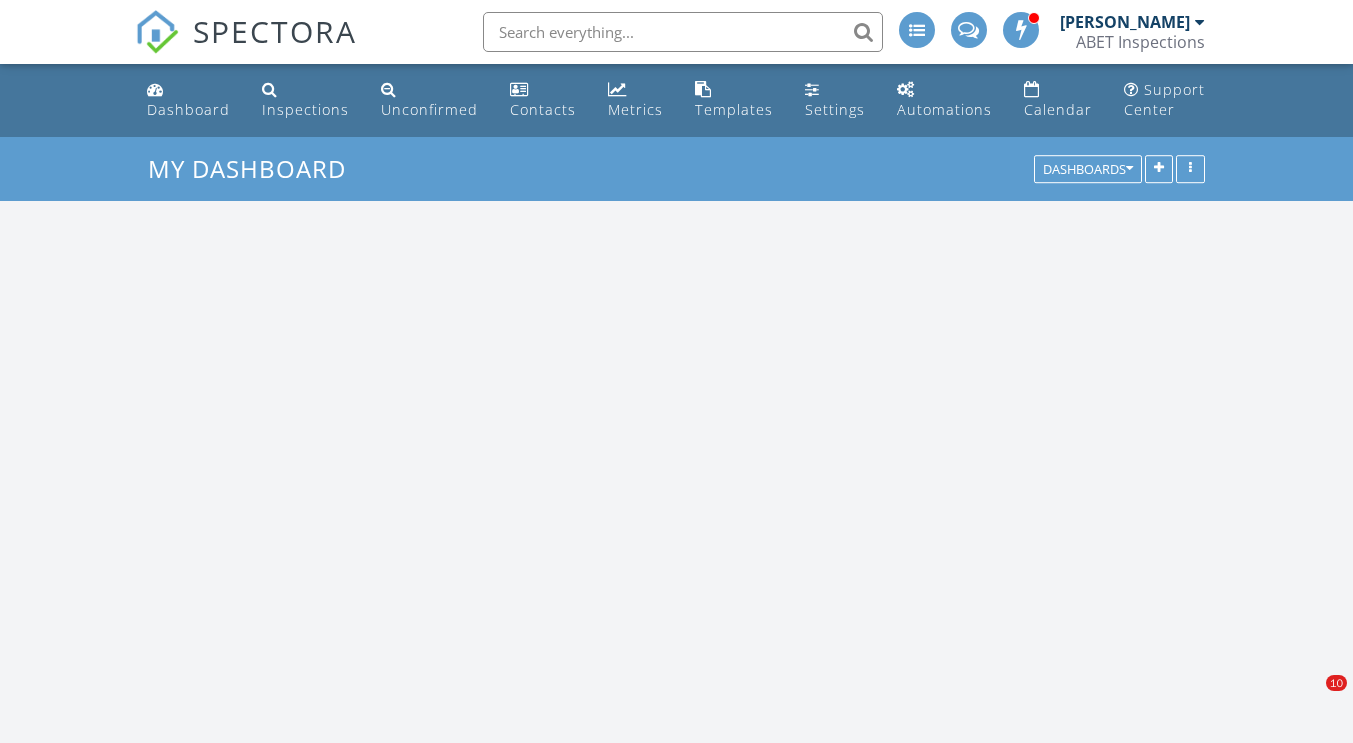 scroll, scrollTop: 0, scrollLeft: 0, axis: both 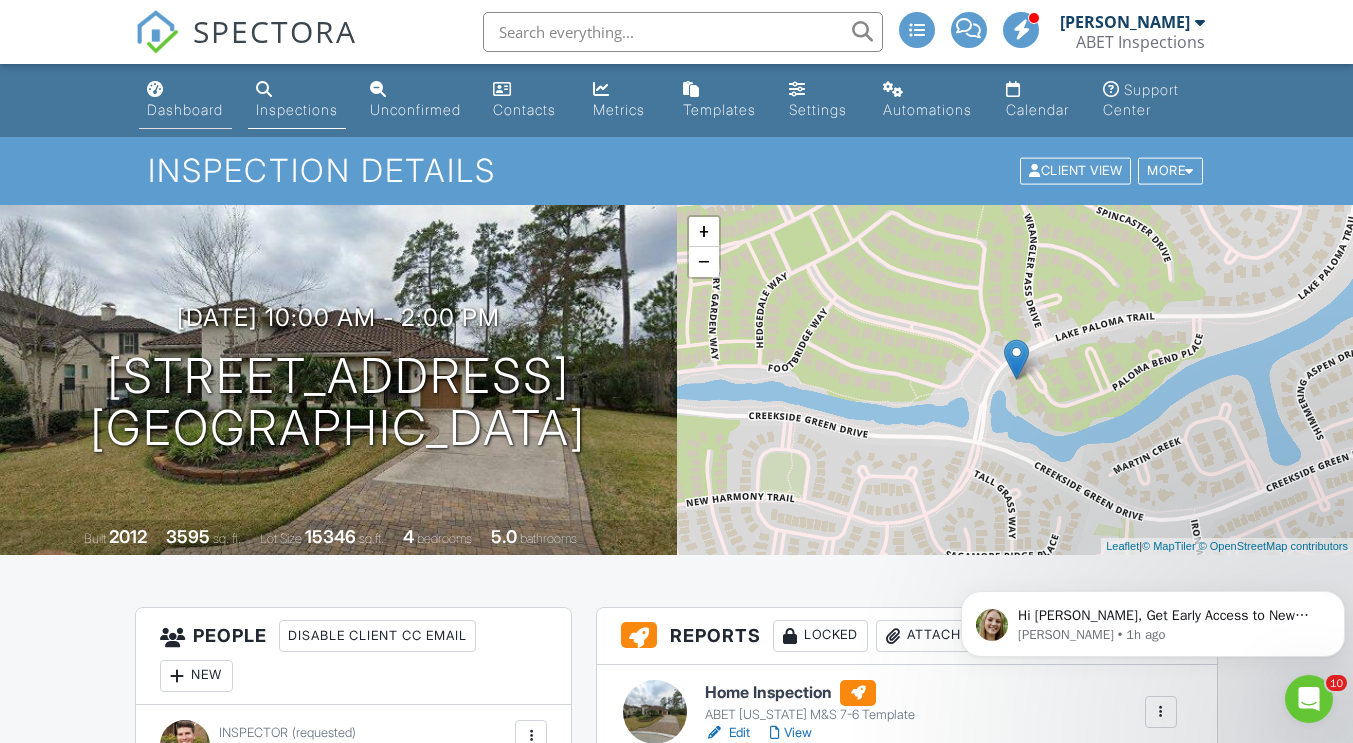 click on "Dashboard" at bounding box center (185, 100) 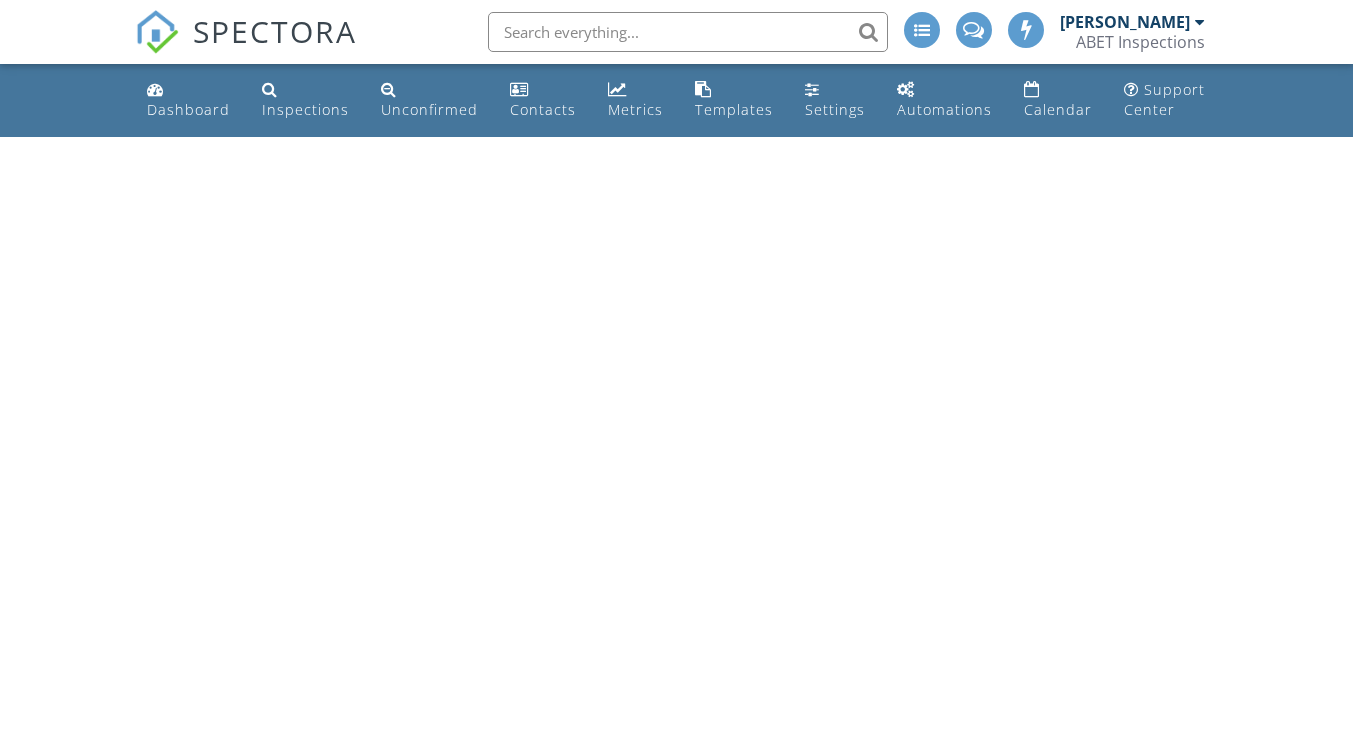 scroll, scrollTop: 0, scrollLeft: 0, axis: both 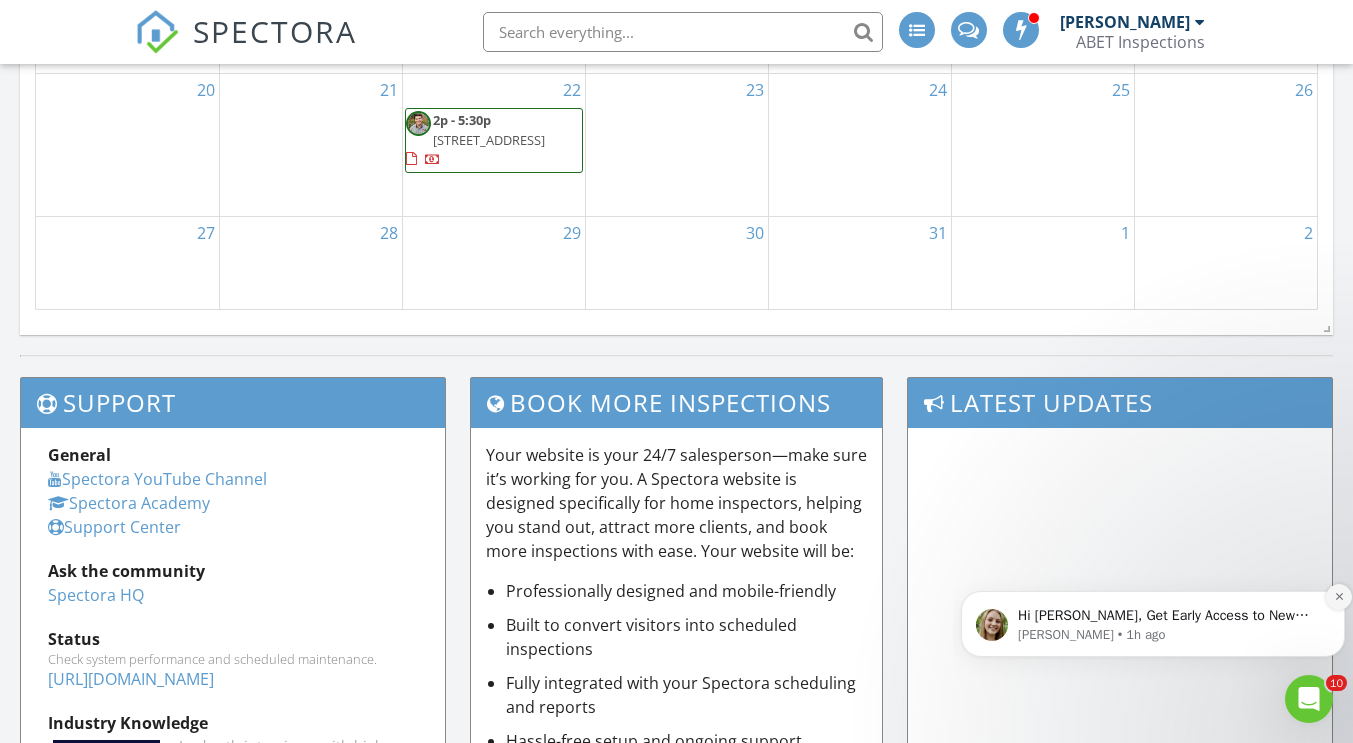 click 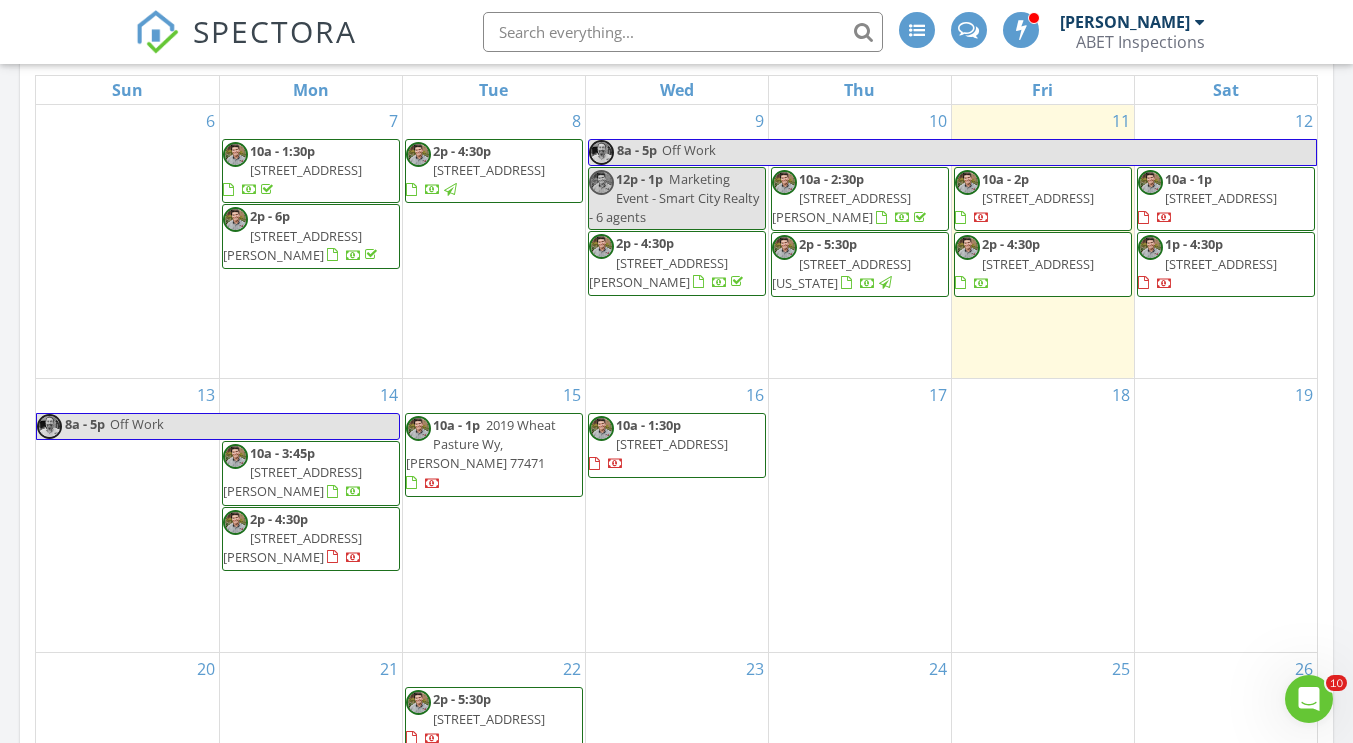 scroll, scrollTop: 961, scrollLeft: 0, axis: vertical 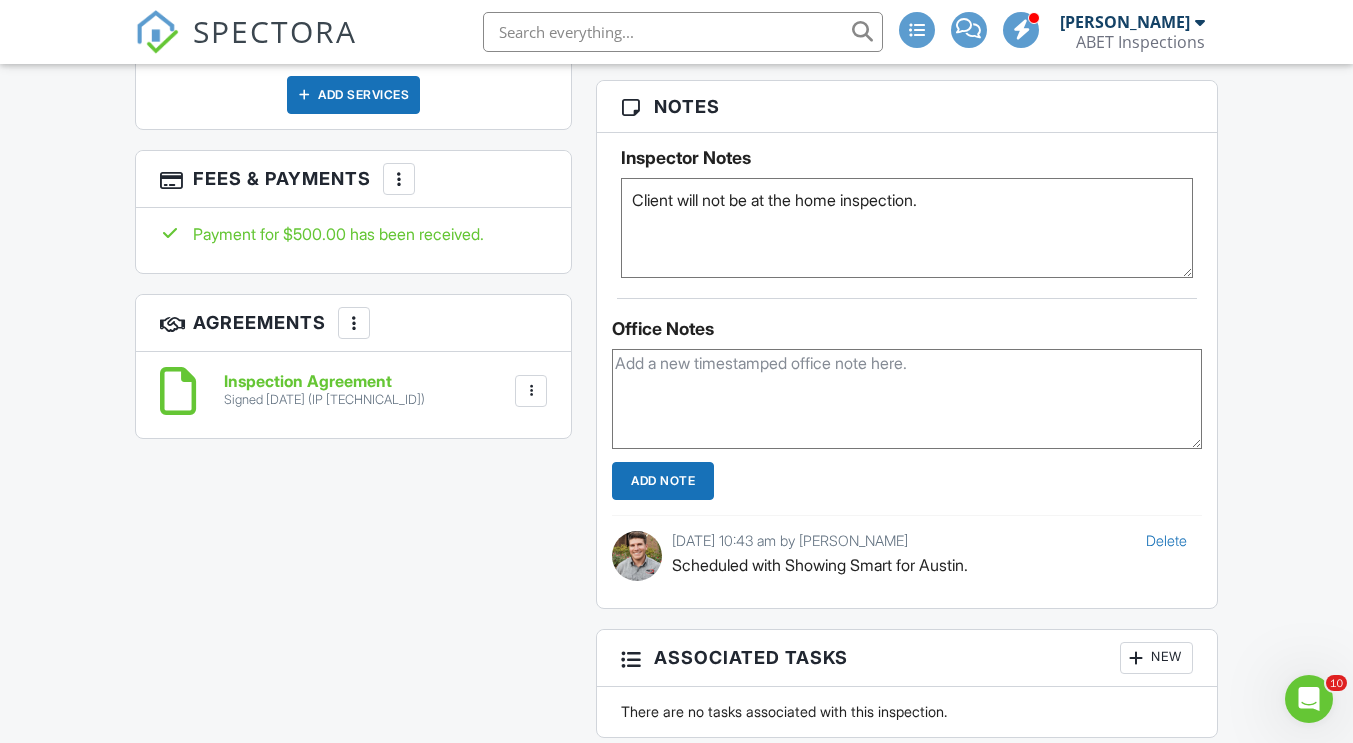 click on "SPECTORA" at bounding box center [275, 31] 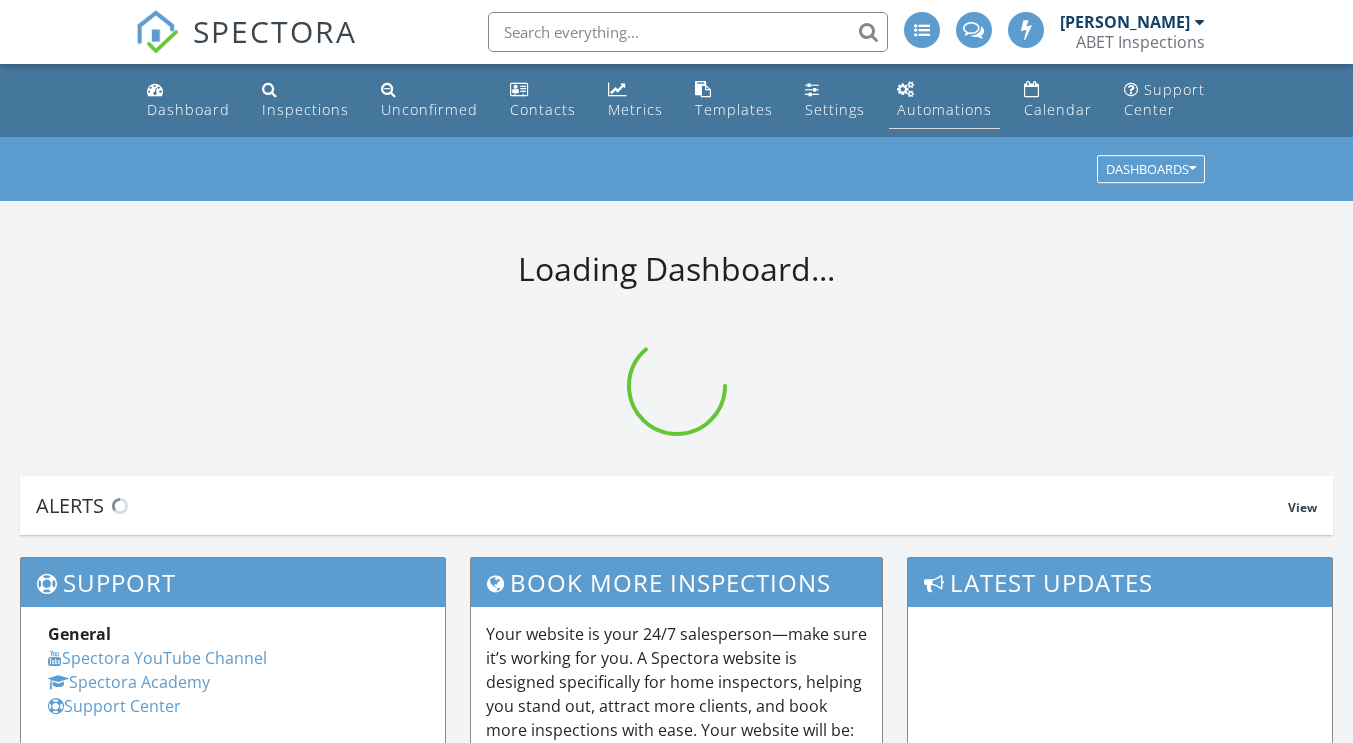 scroll, scrollTop: 0, scrollLeft: 0, axis: both 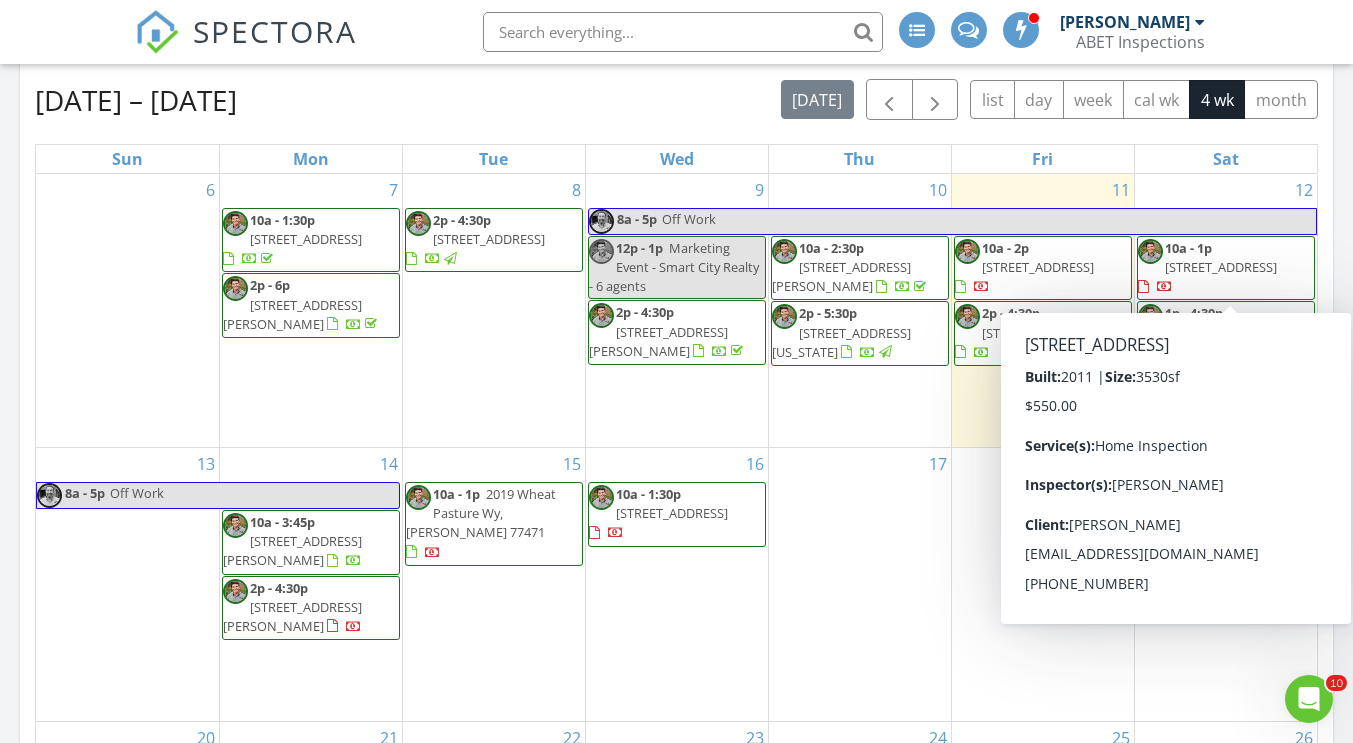 click on "[STREET_ADDRESS]" at bounding box center (1221, 267) 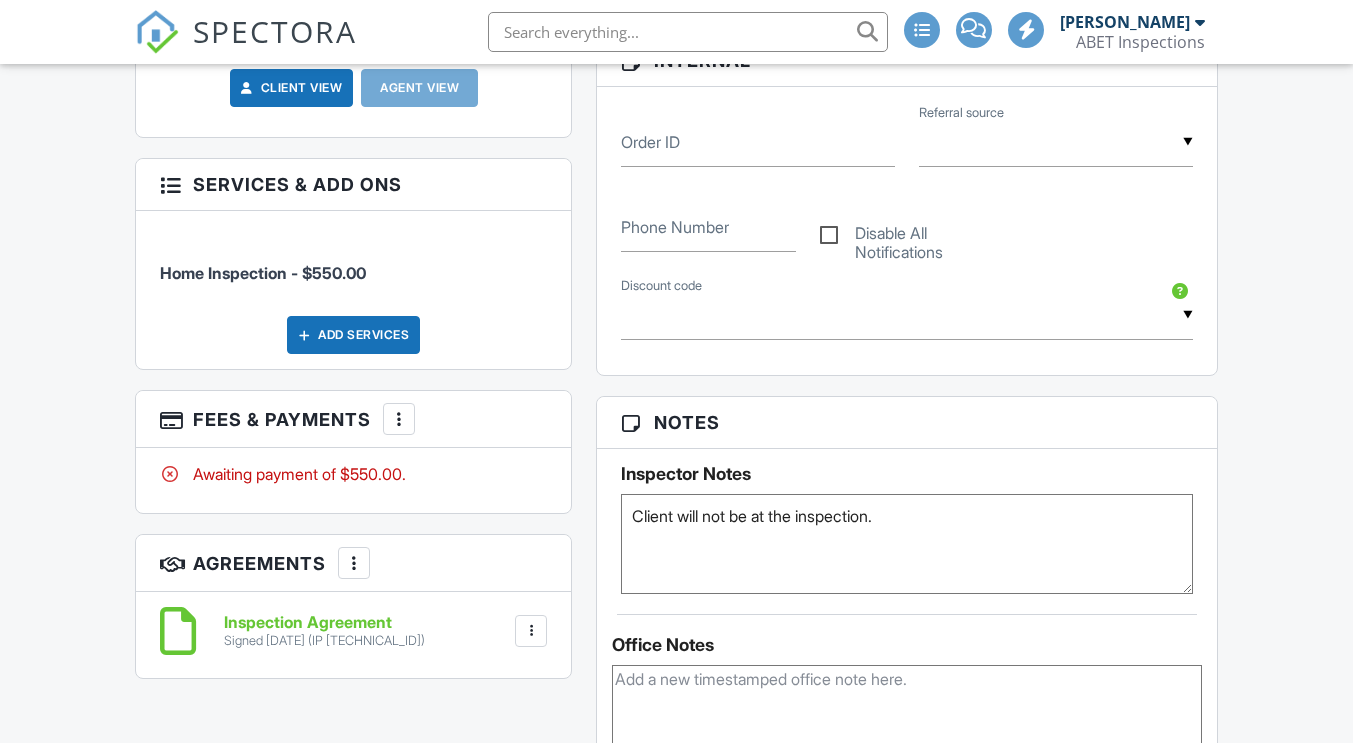 scroll, scrollTop: 1000, scrollLeft: 0, axis: vertical 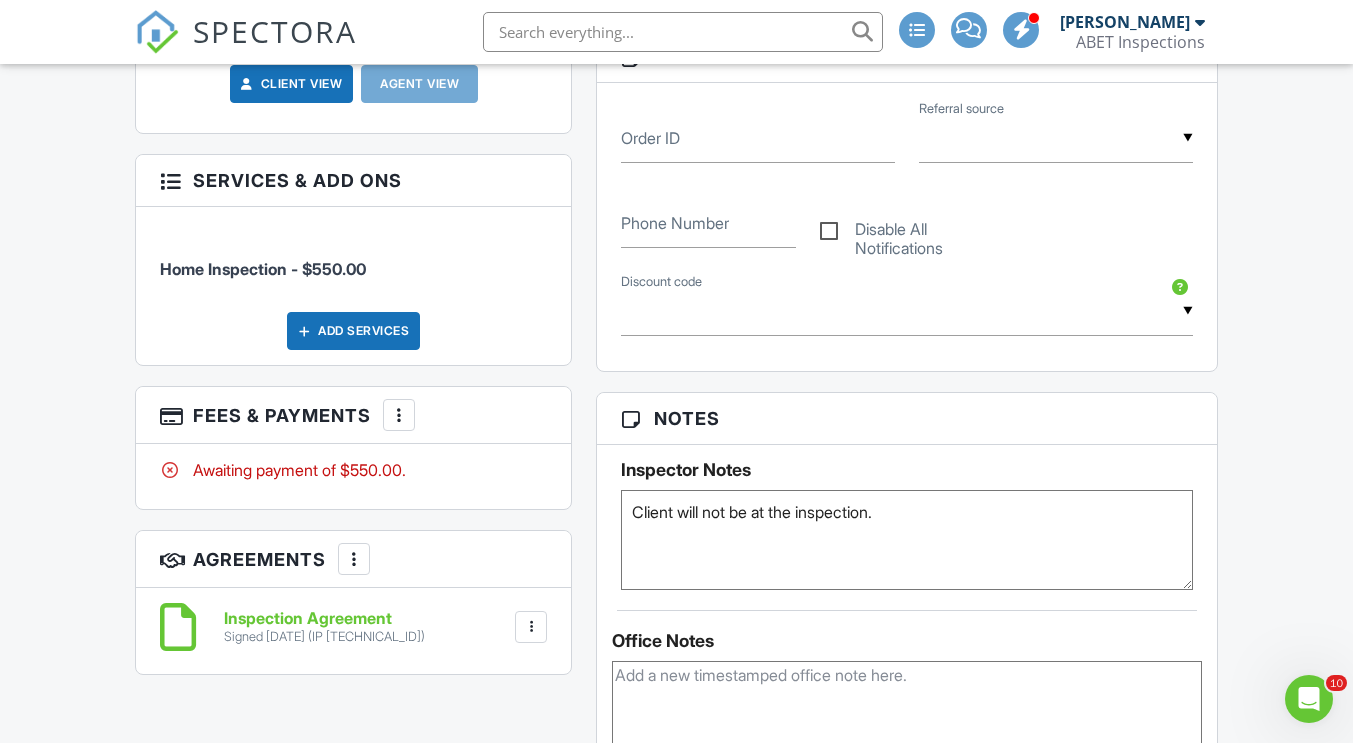 click on "SPECTORA" at bounding box center [275, 31] 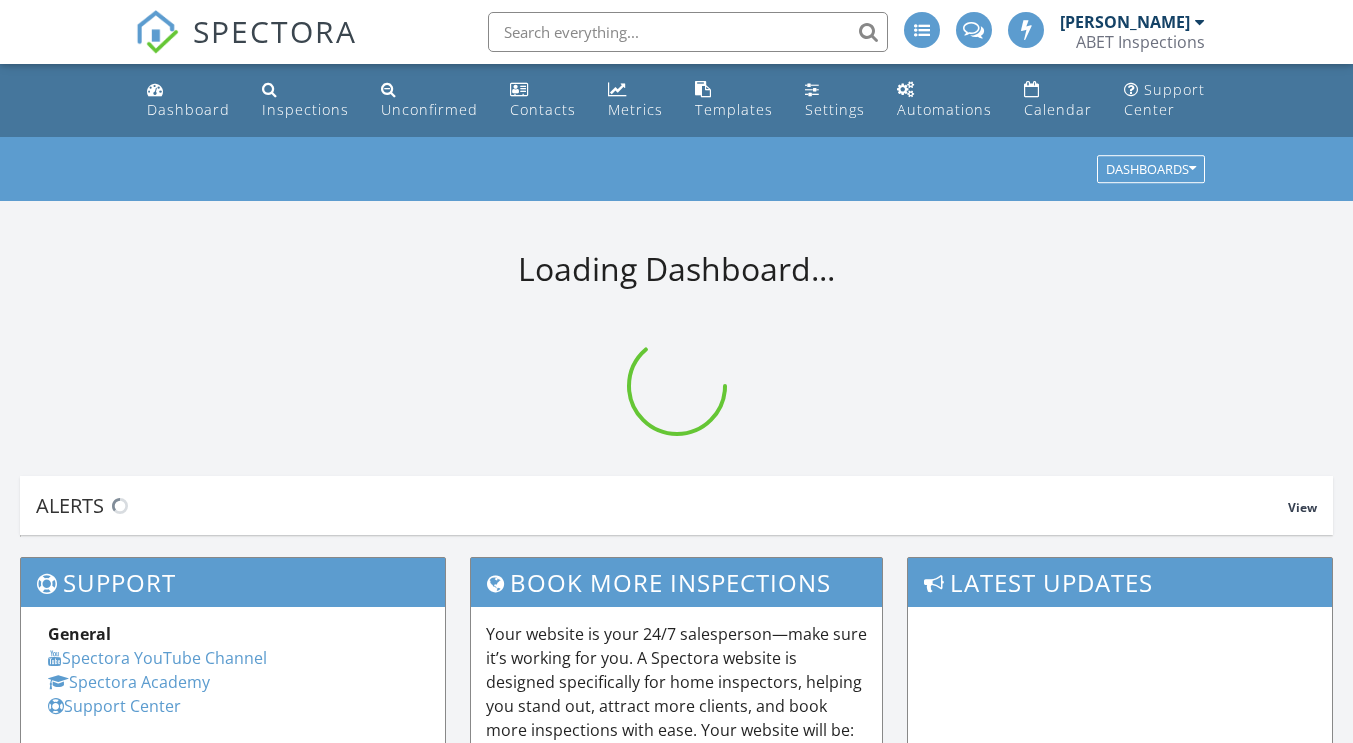 scroll, scrollTop: 0, scrollLeft: 0, axis: both 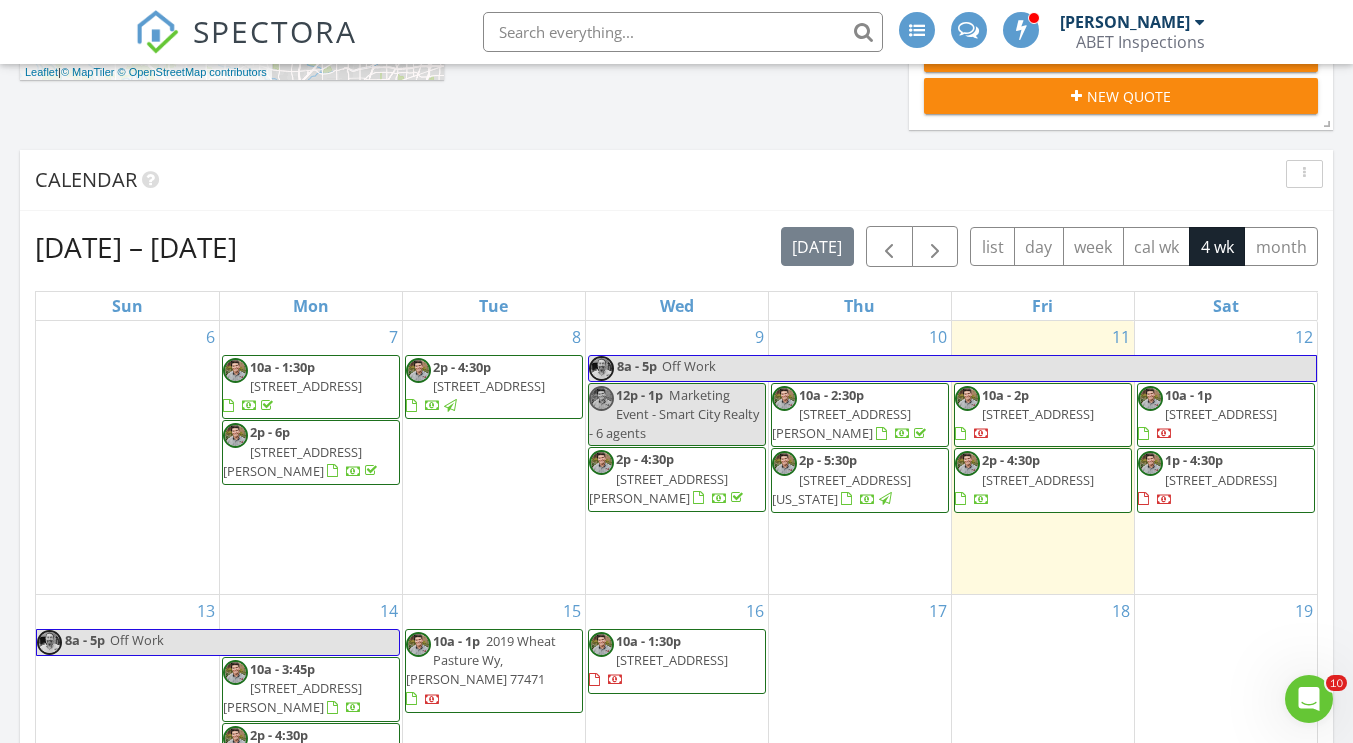 drag, startPoint x: 1216, startPoint y: 451, endPoint x: 1192, endPoint y: 405, distance: 51.884487 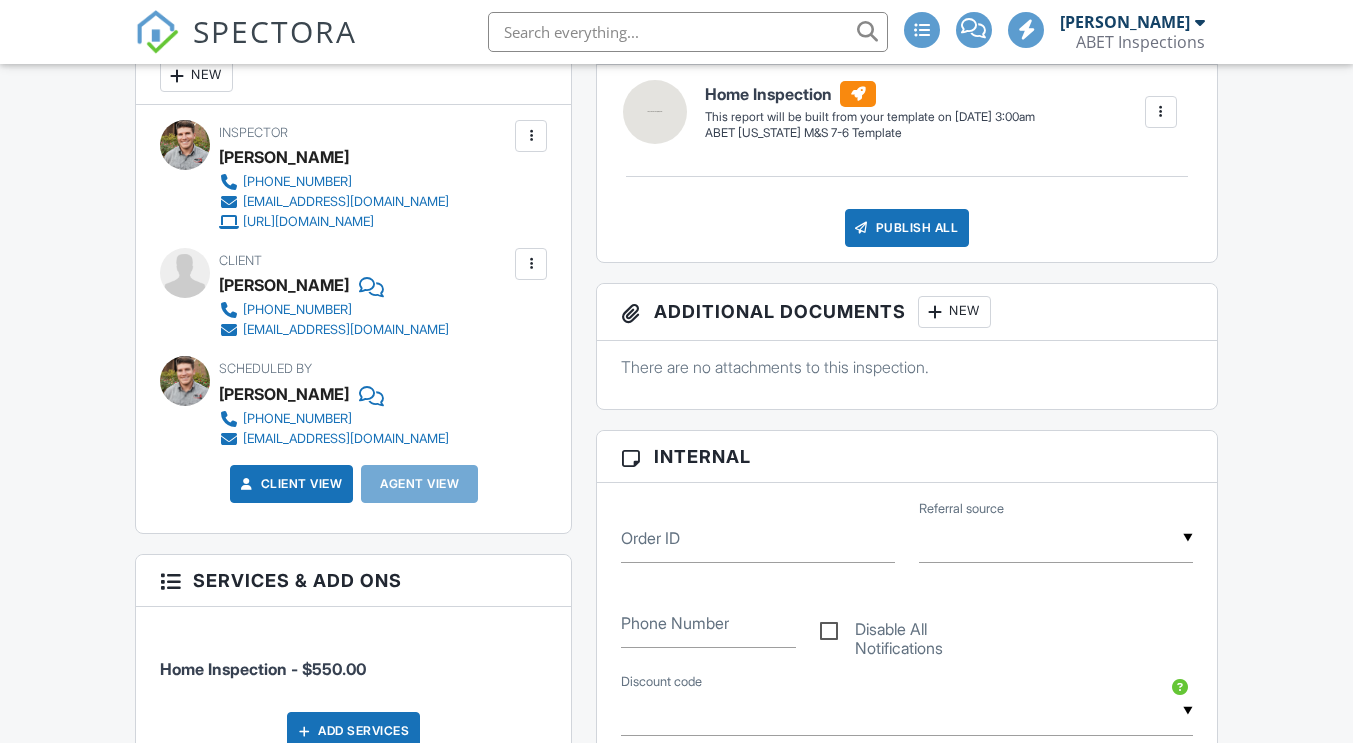 scroll, scrollTop: 1400, scrollLeft: 0, axis: vertical 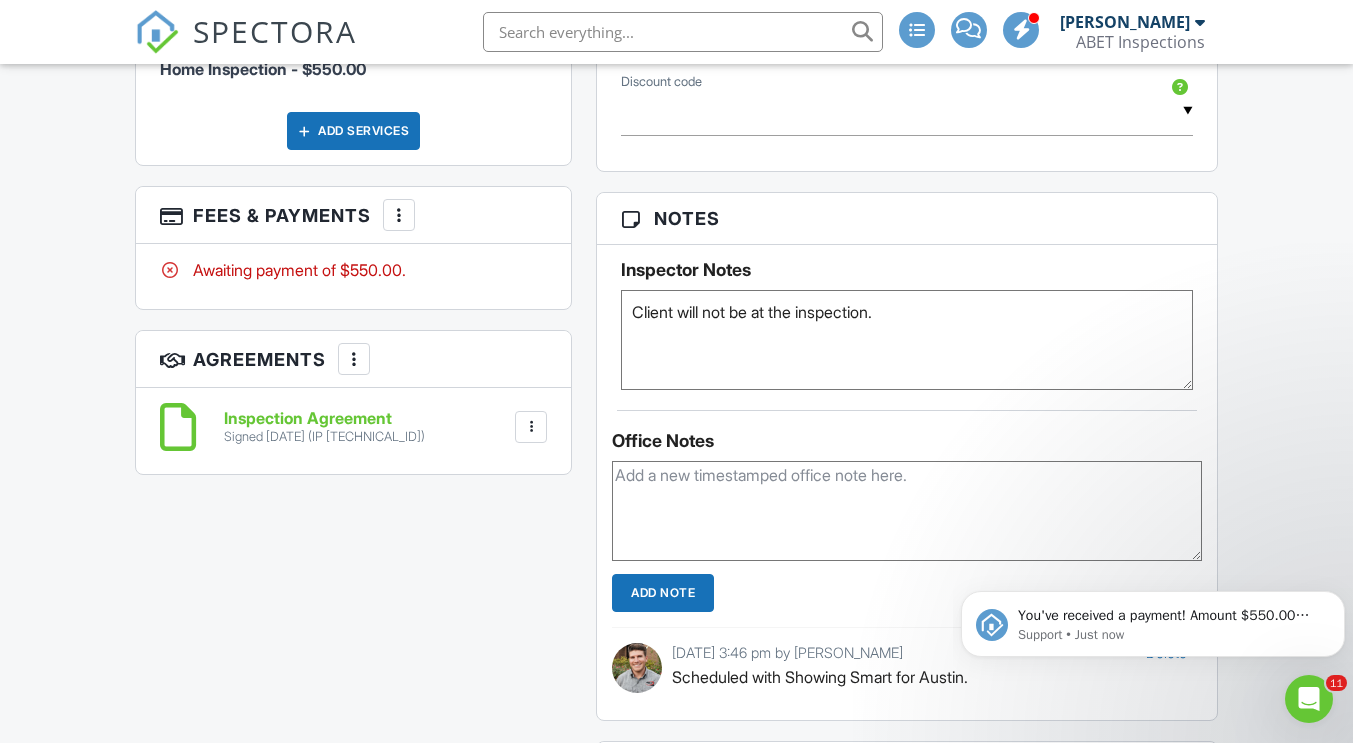 click on "Client will not be at the inspection." at bounding box center [906, 340] 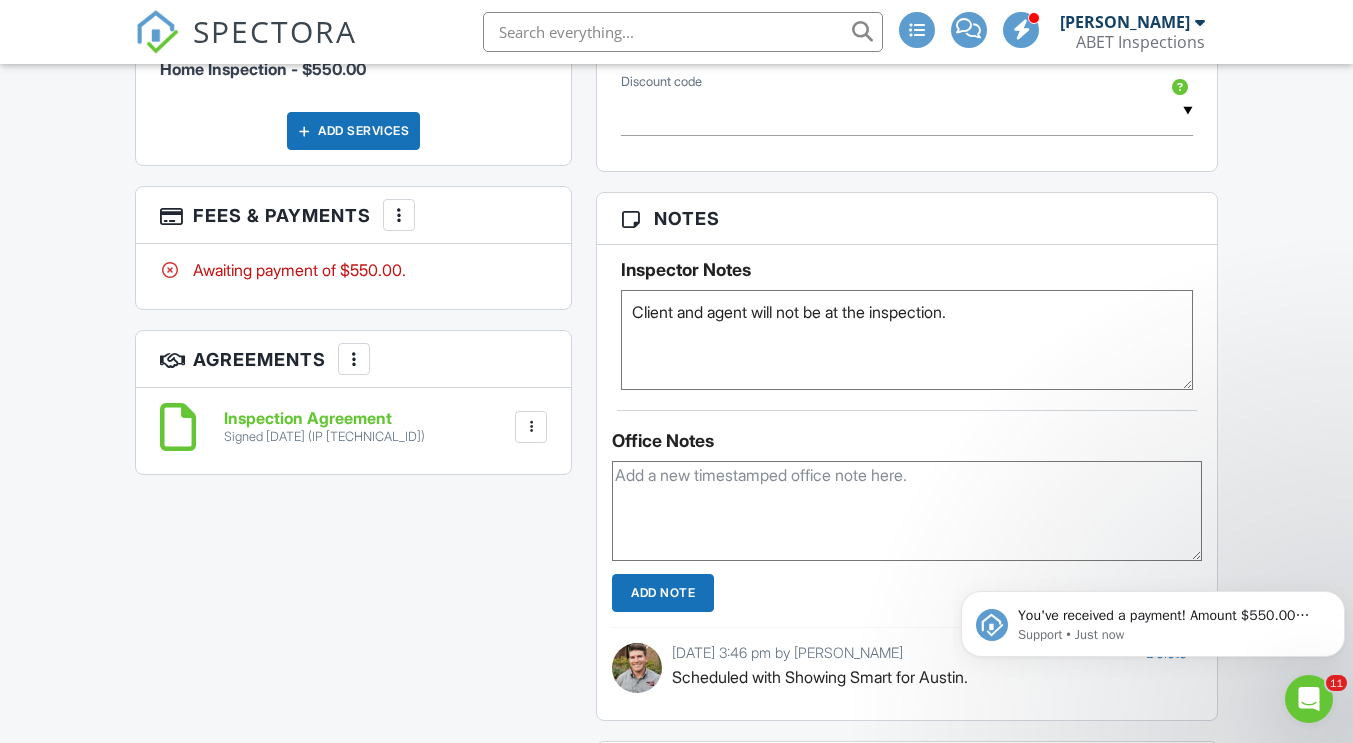 type on "Client and agent will not be at the inspection." 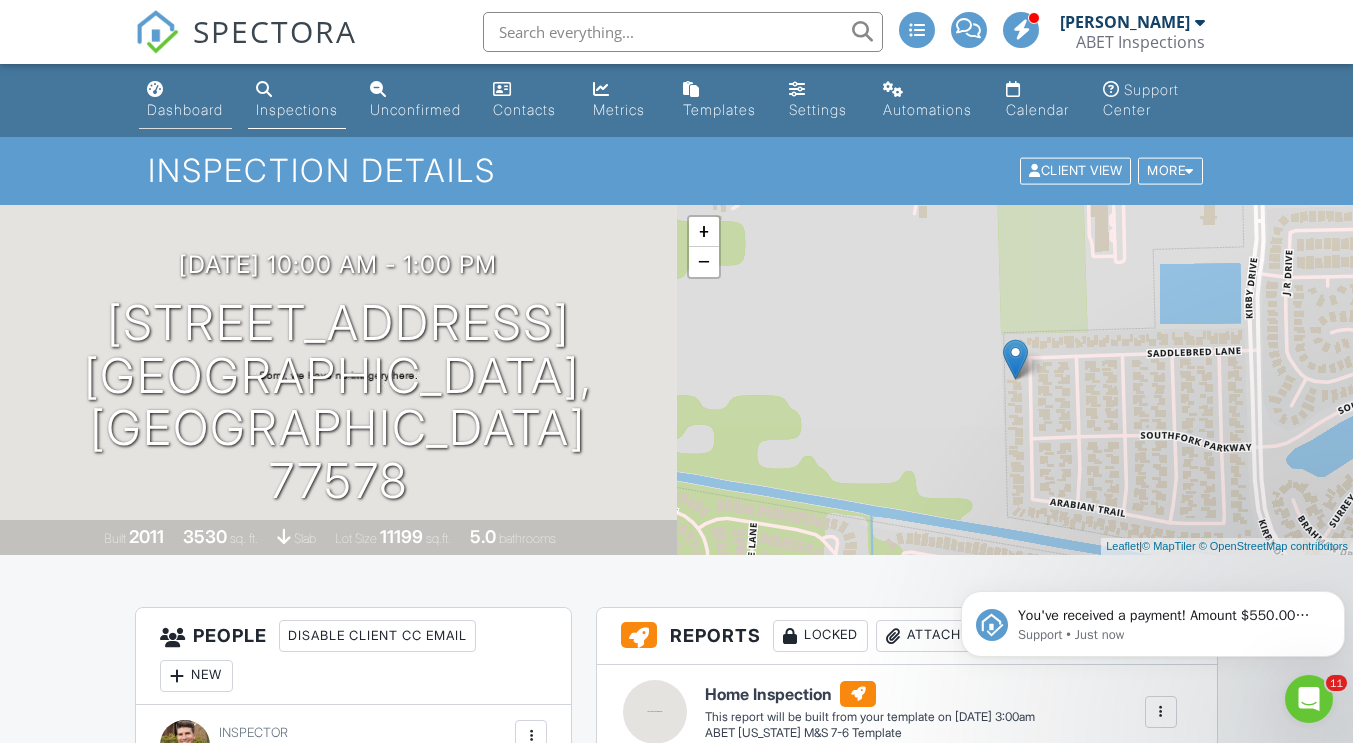 click on "Dashboard" at bounding box center (185, 100) 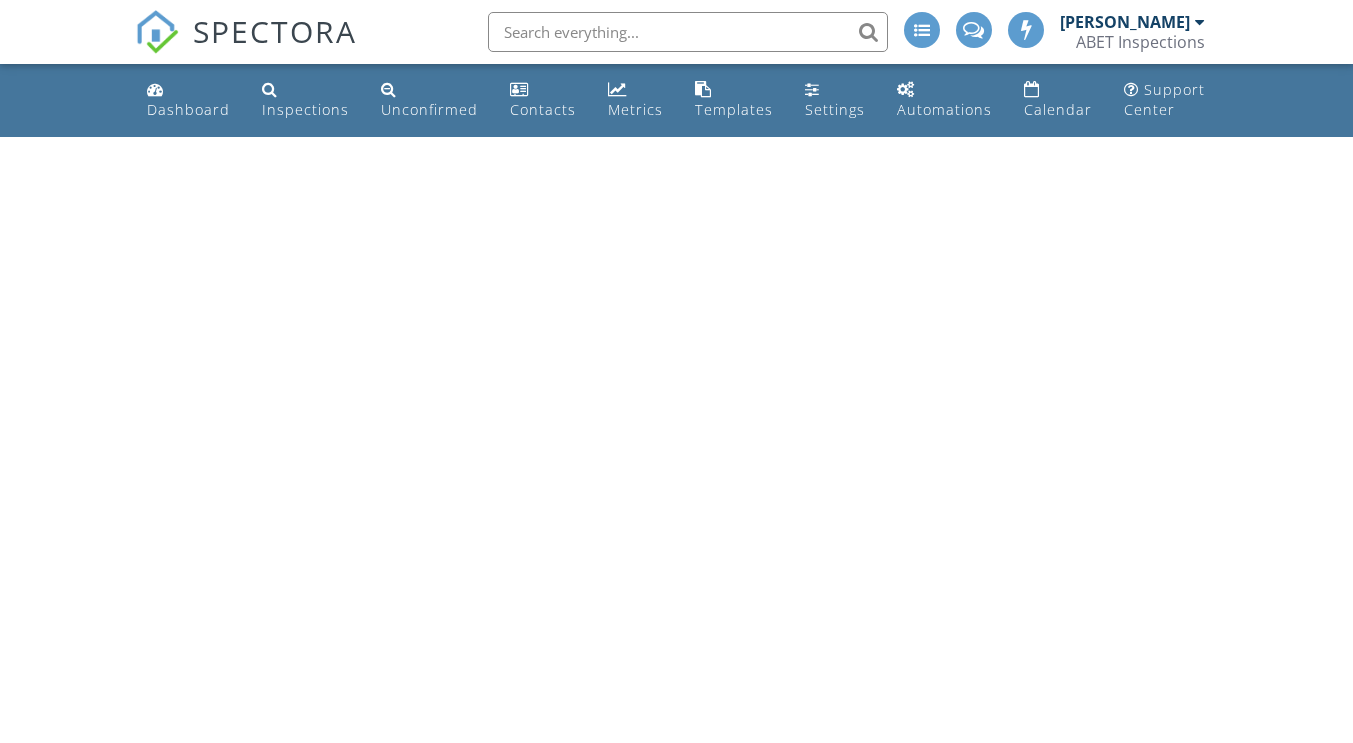 scroll, scrollTop: 0, scrollLeft: 0, axis: both 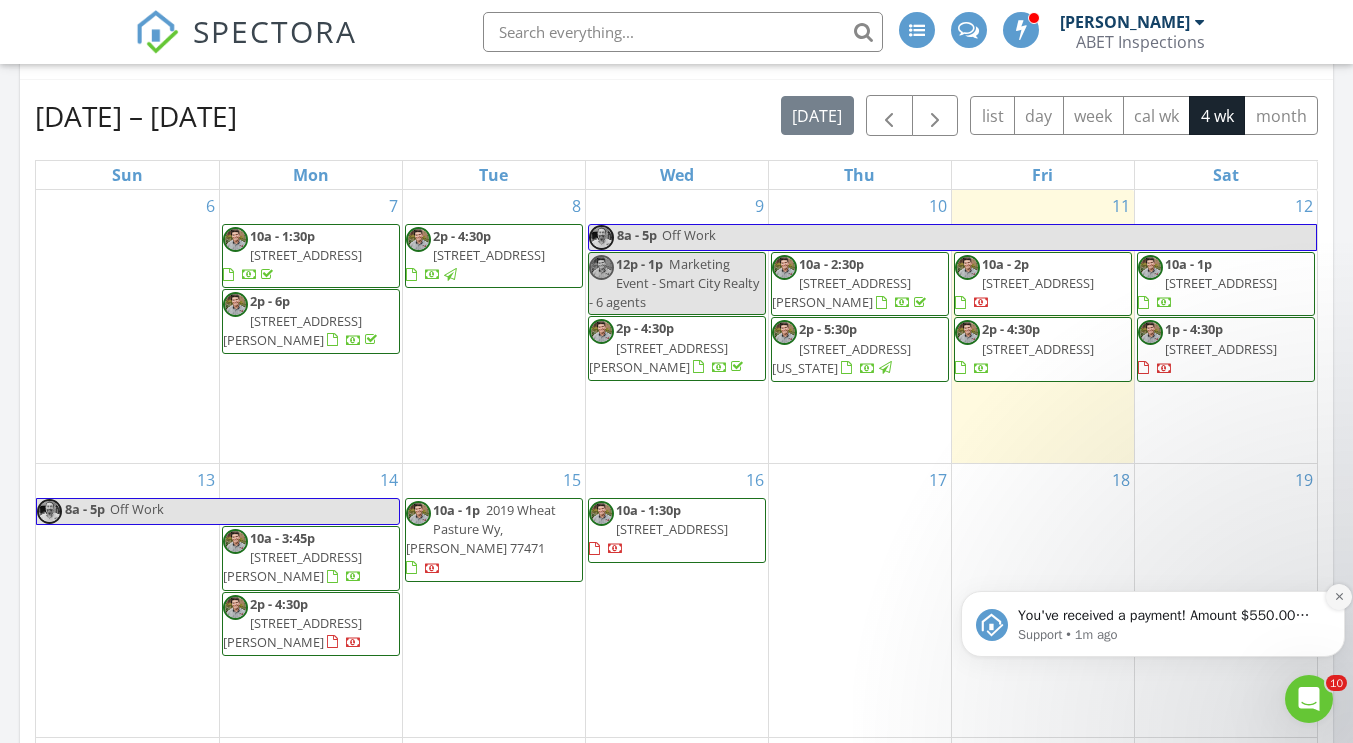 click 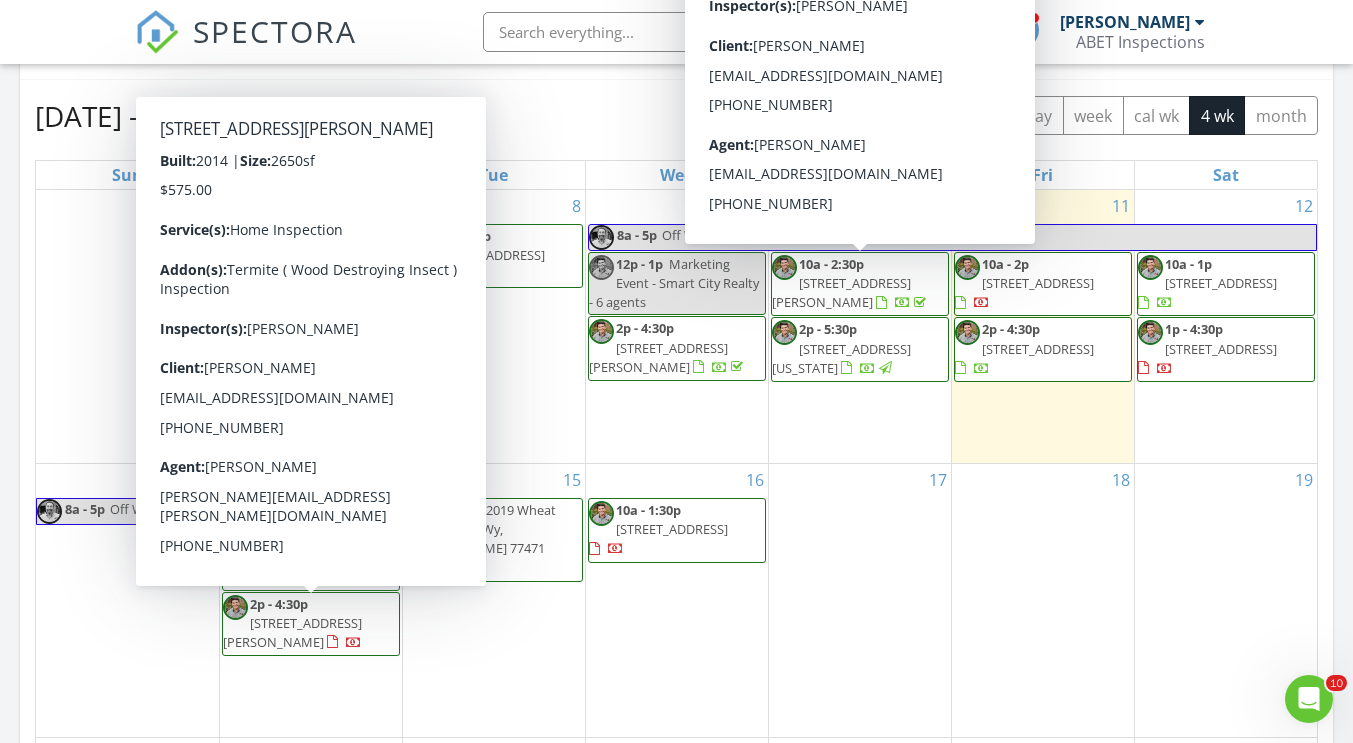 click on "[STREET_ADDRESS][PERSON_NAME]" at bounding box center (292, 632) 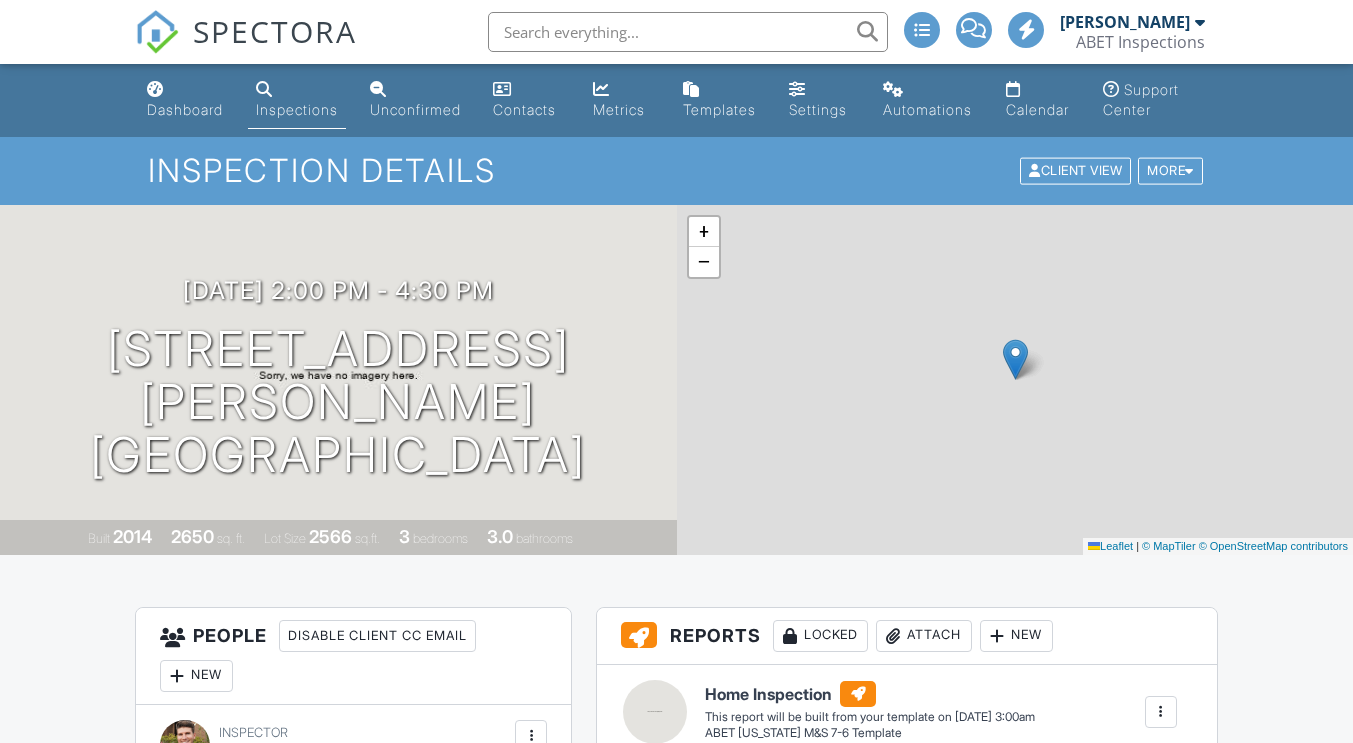 scroll, scrollTop: 0, scrollLeft: 0, axis: both 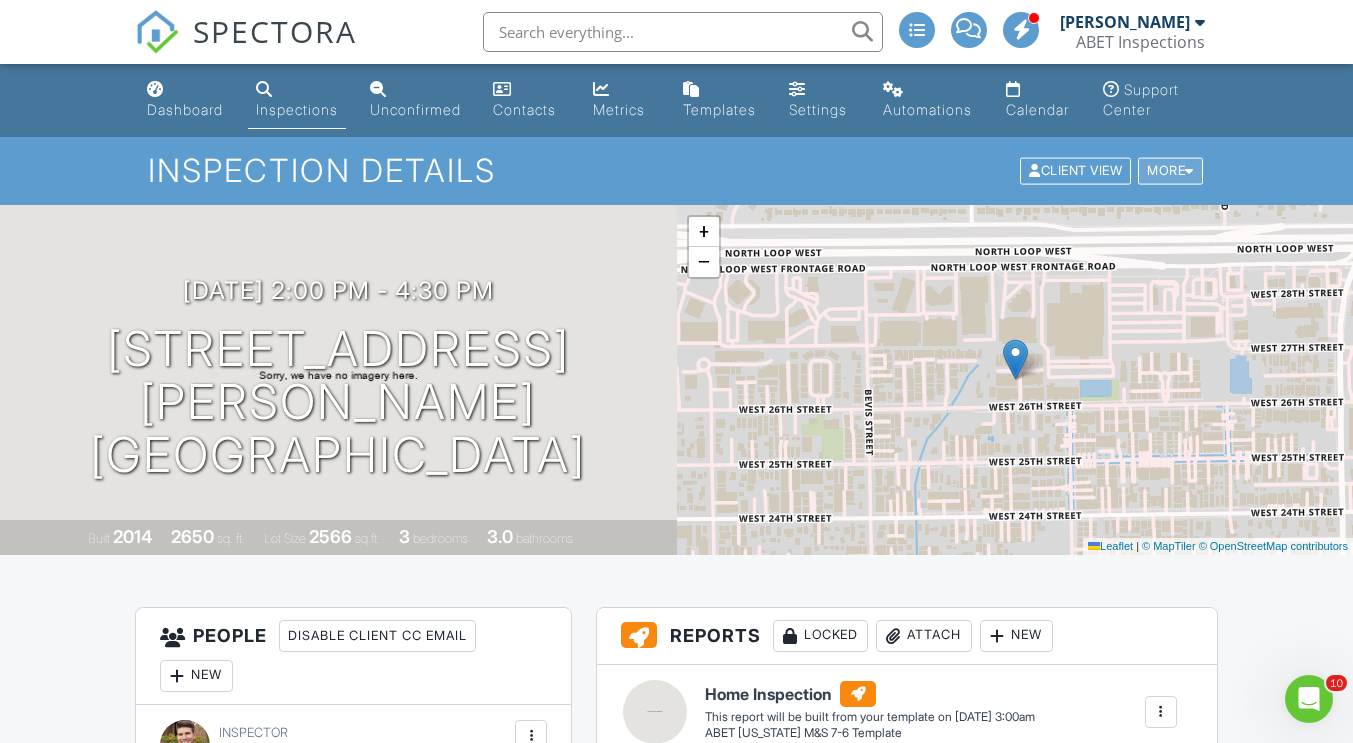 click on "More" at bounding box center [1170, 171] 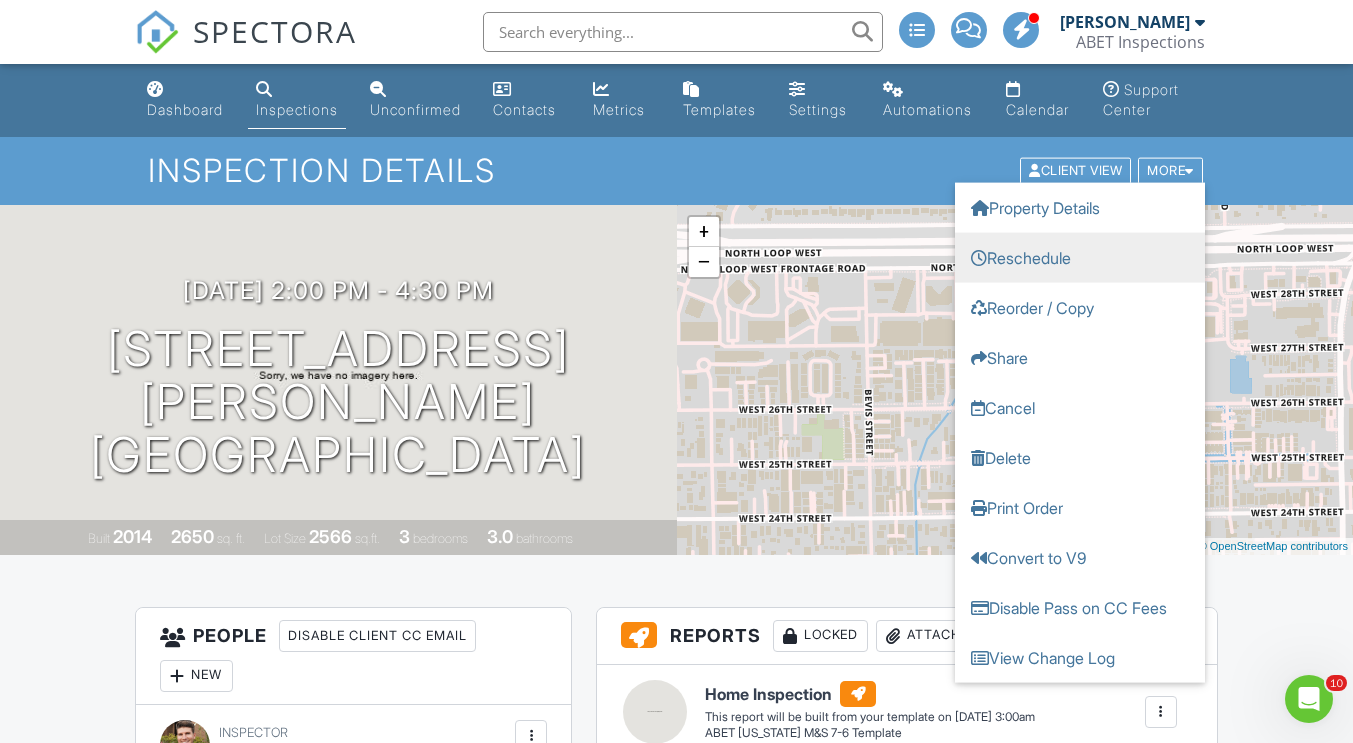 click on "Reschedule" at bounding box center [1080, 258] 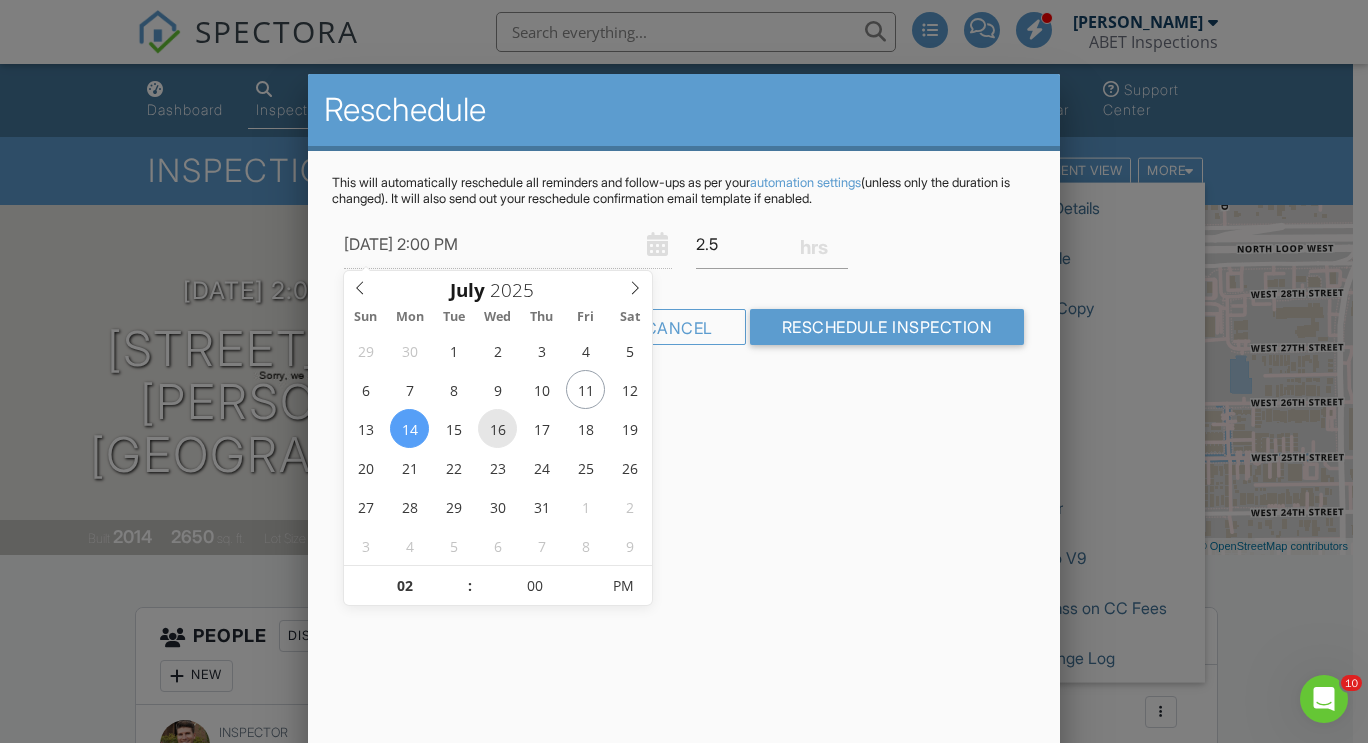 type on "07/16/2025 2:00 PM" 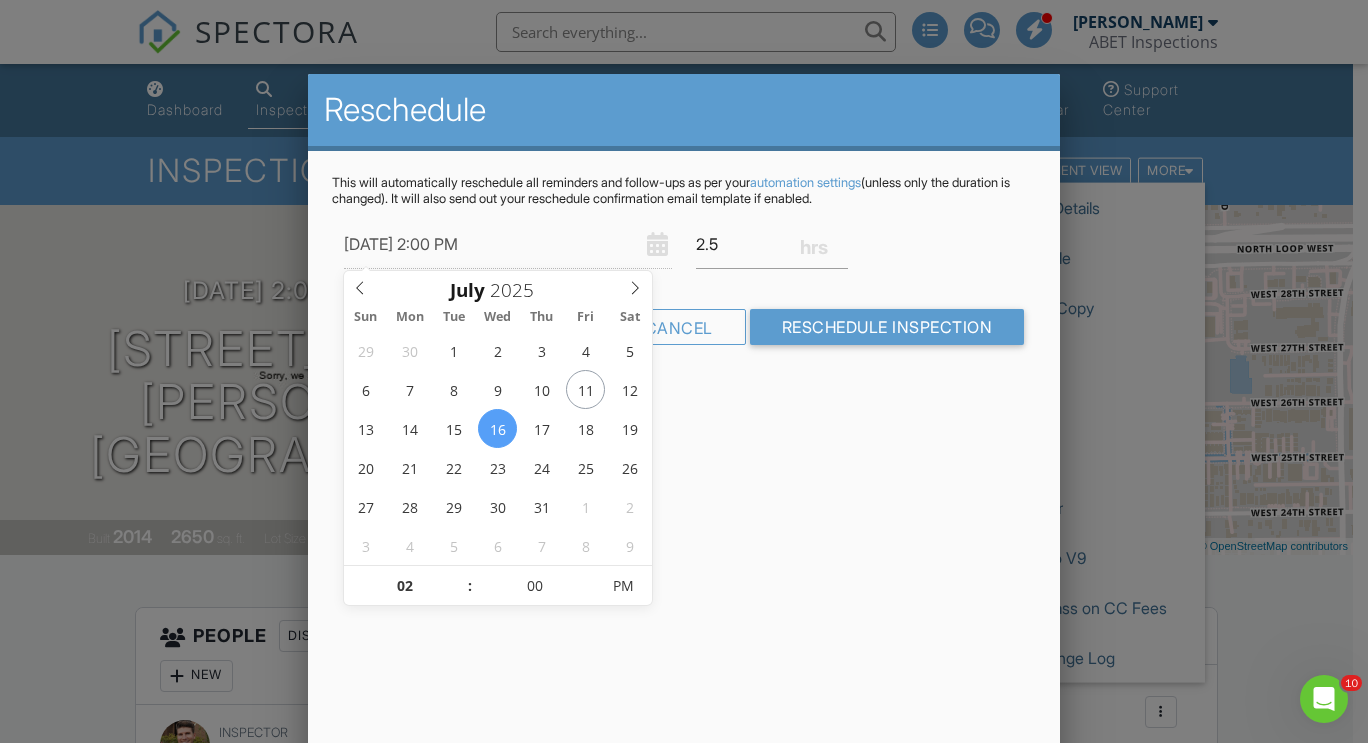 click on "Reschedule
This will automatically reschedule all reminders and follow-ups as per your  automation settings  (unless only the duration is changed). It will also send out your reschedule confirmation email template if enabled.
07/16/2025 2:00 PM
2.5
Warning: this date/time is in the past.
Cancel
Reschedule Inspection" at bounding box center [684, 424] 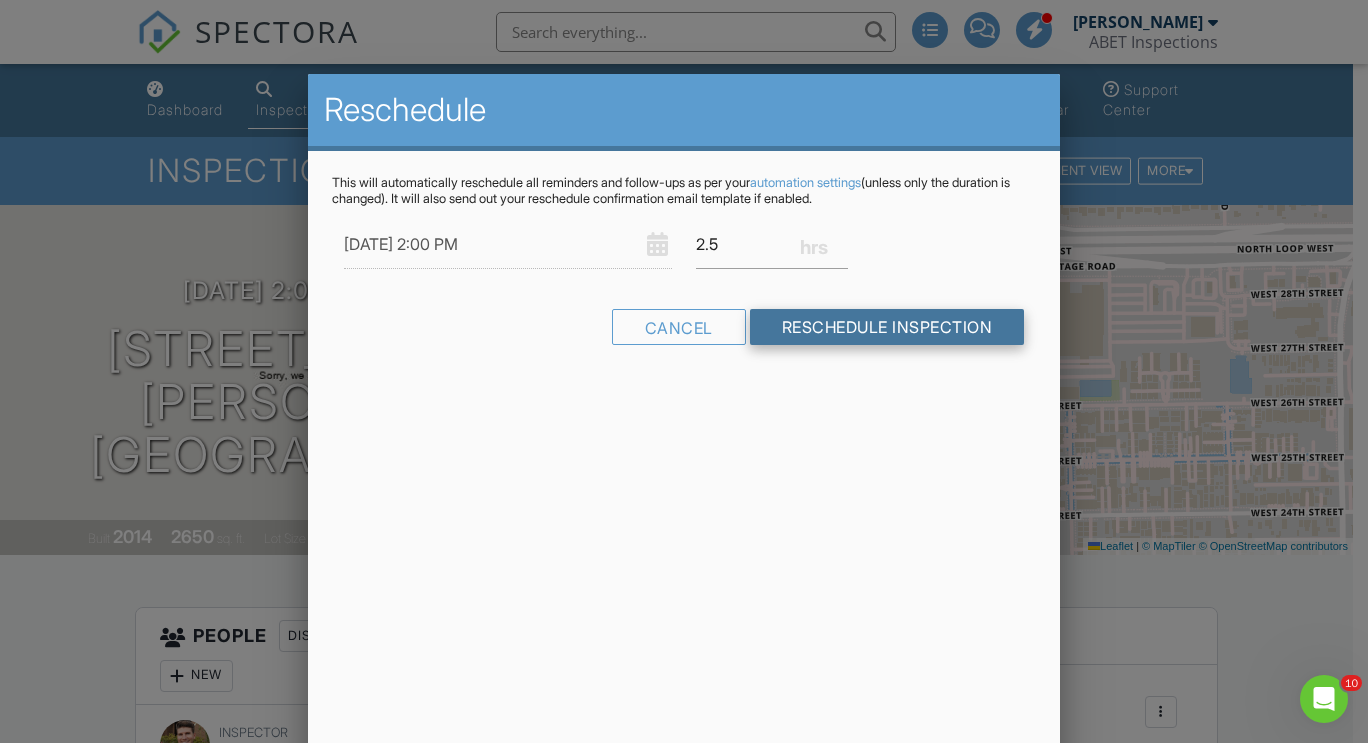 click on "Reschedule Inspection" at bounding box center (887, 327) 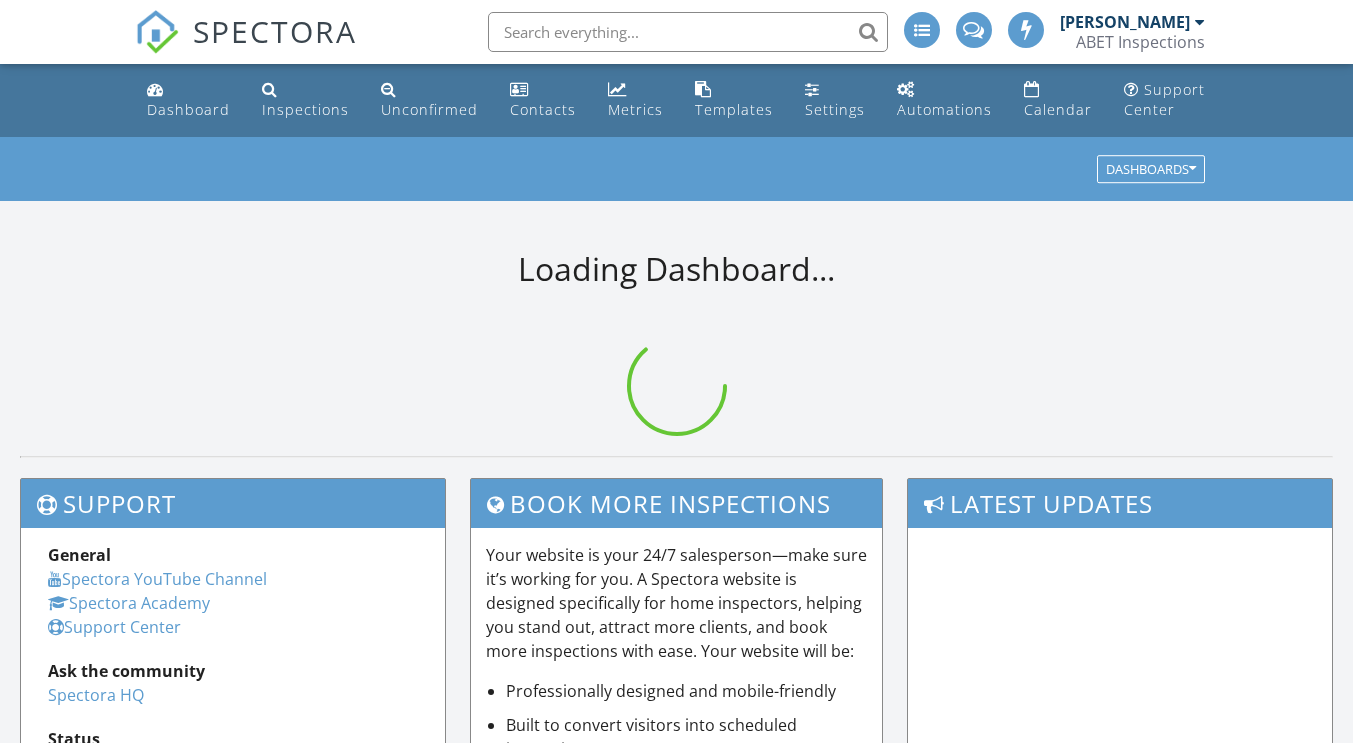 scroll, scrollTop: 0, scrollLeft: 0, axis: both 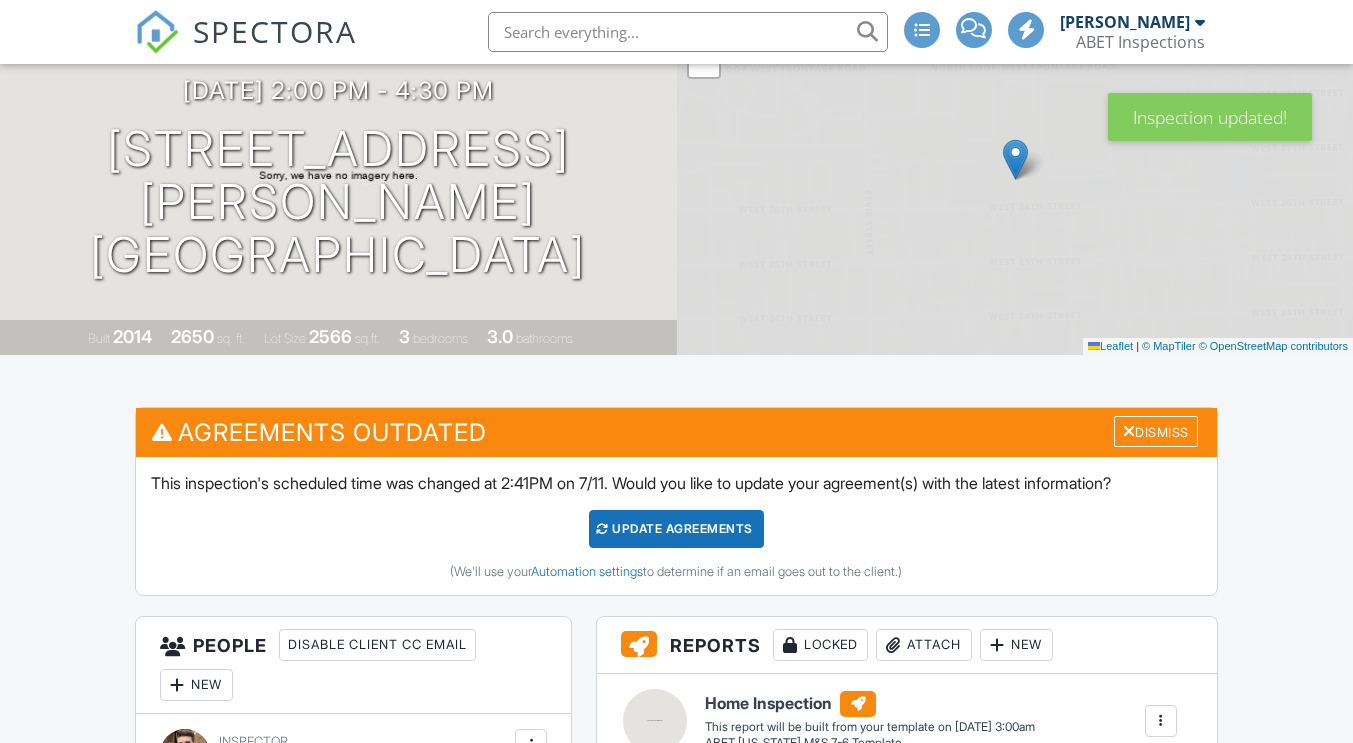 click on "Update Agreements" at bounding box center [676, 529] 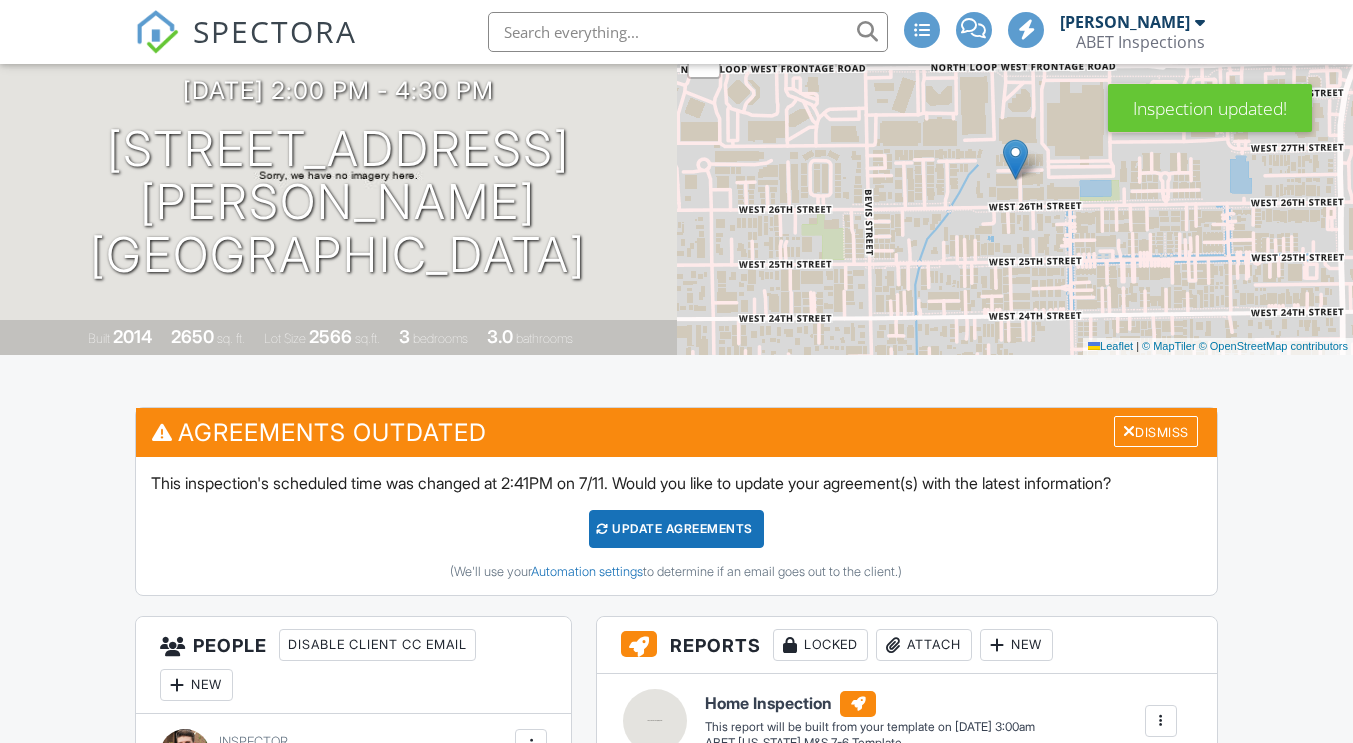 scroll, scrollTop: 200, scrollLeft: 0, axis: vertical 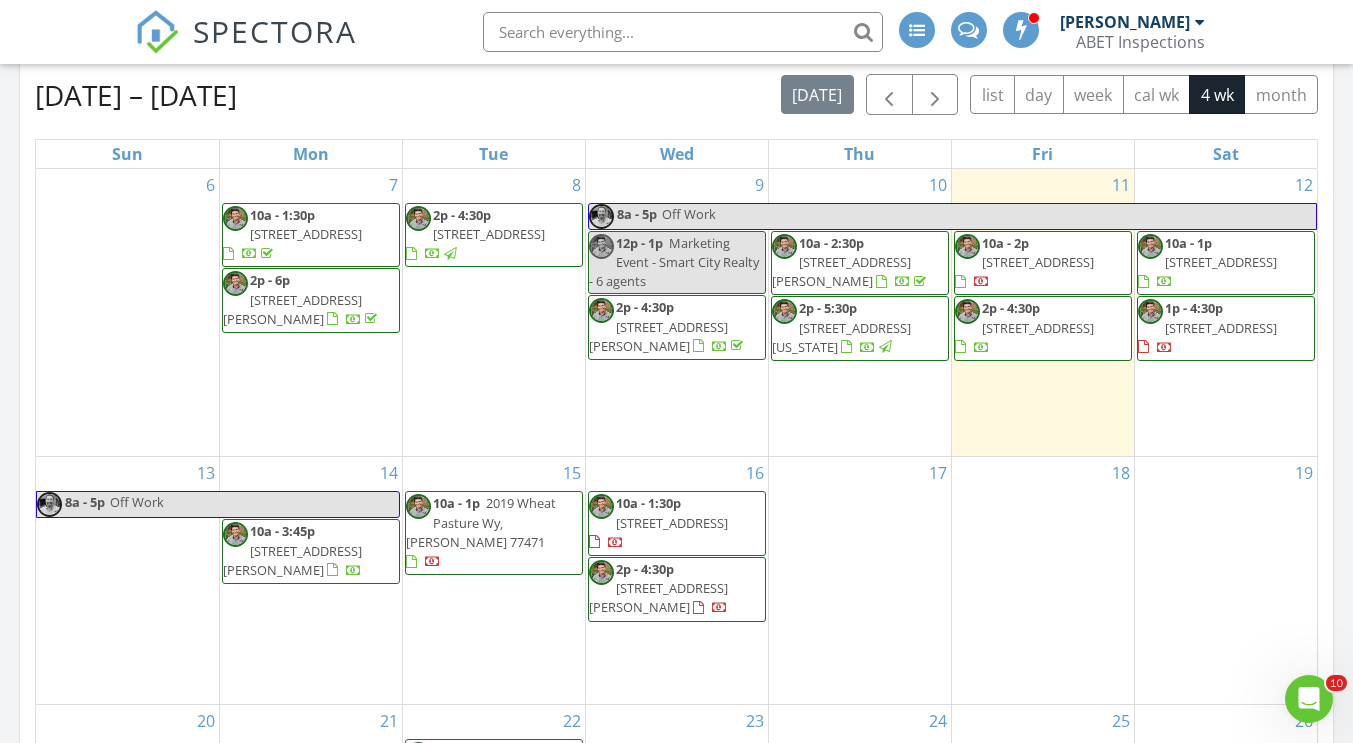 drag, startPoint x: 723, startPoint y: 622, endPoint x: 688, endPoint y: 591, distance: 46.75468 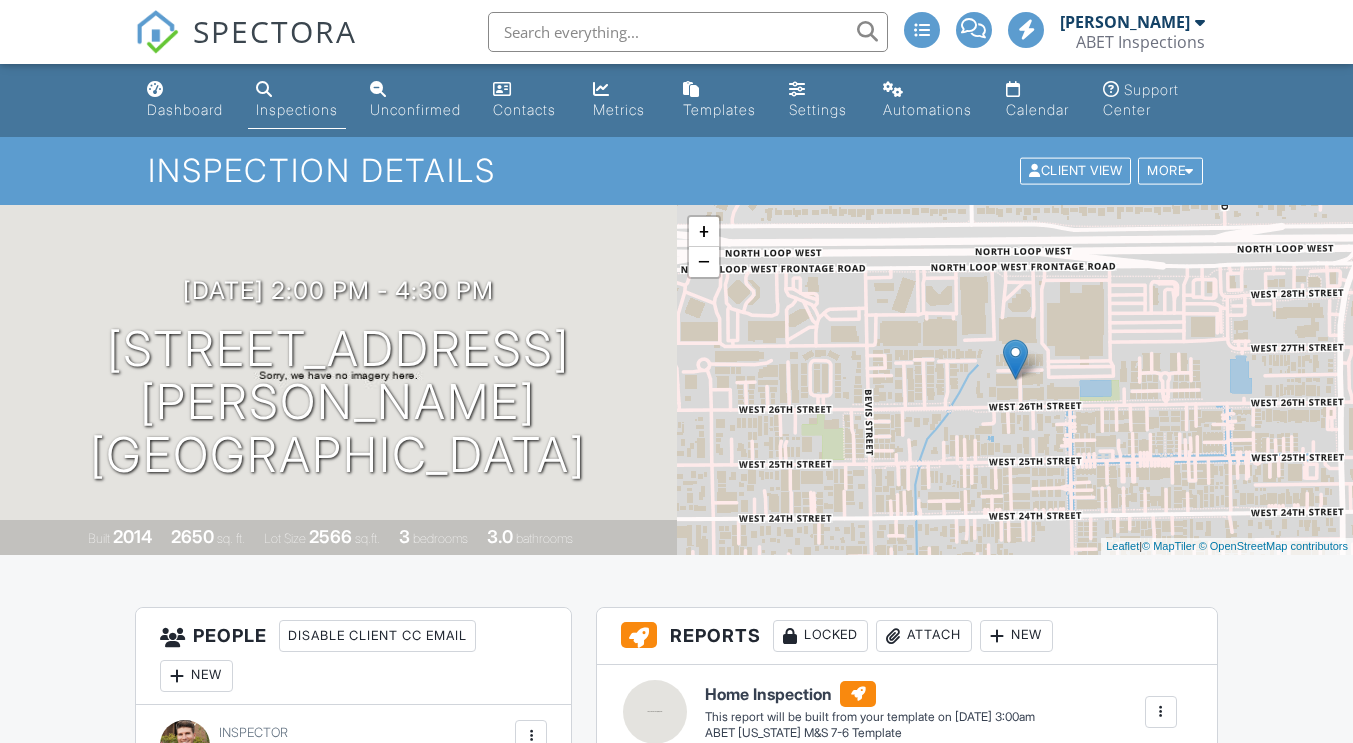 scroll, scrollTop: 0, scrollLeft: 0, axis: both 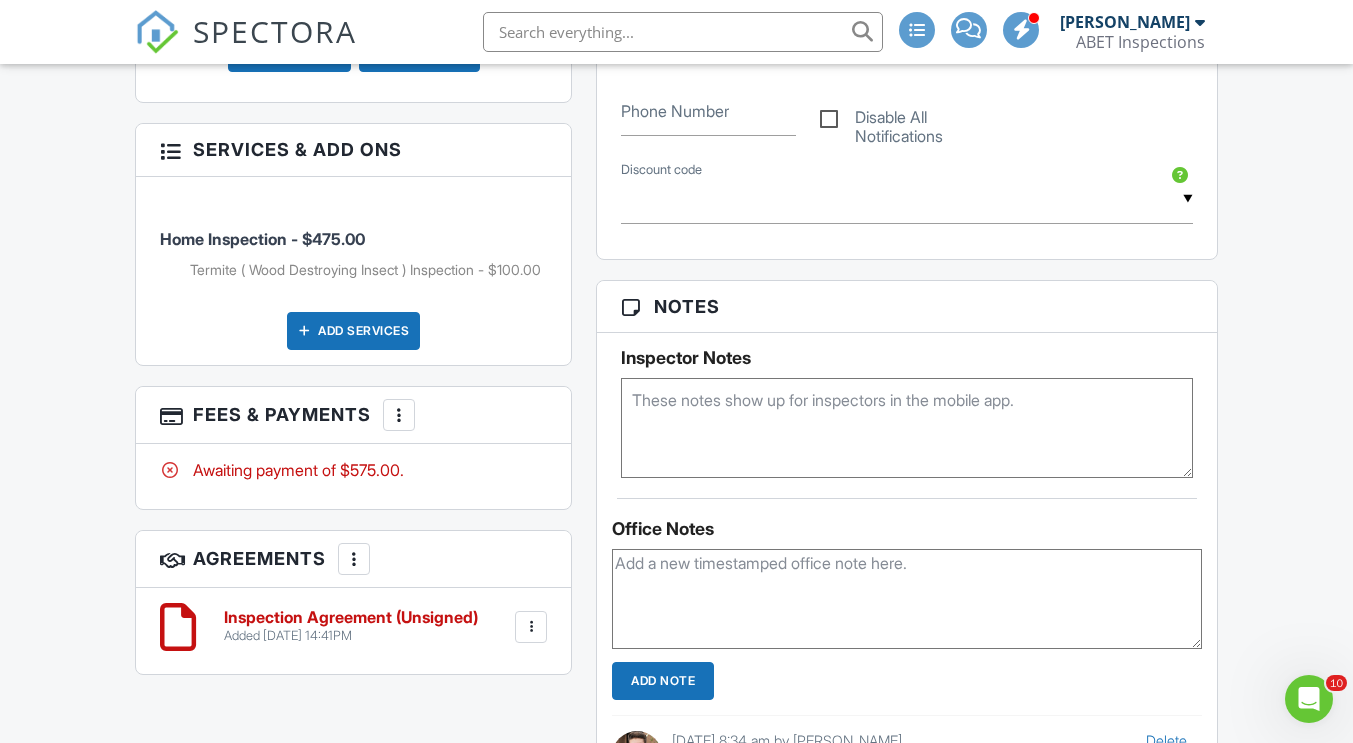 click at bounding box center (906, 599) 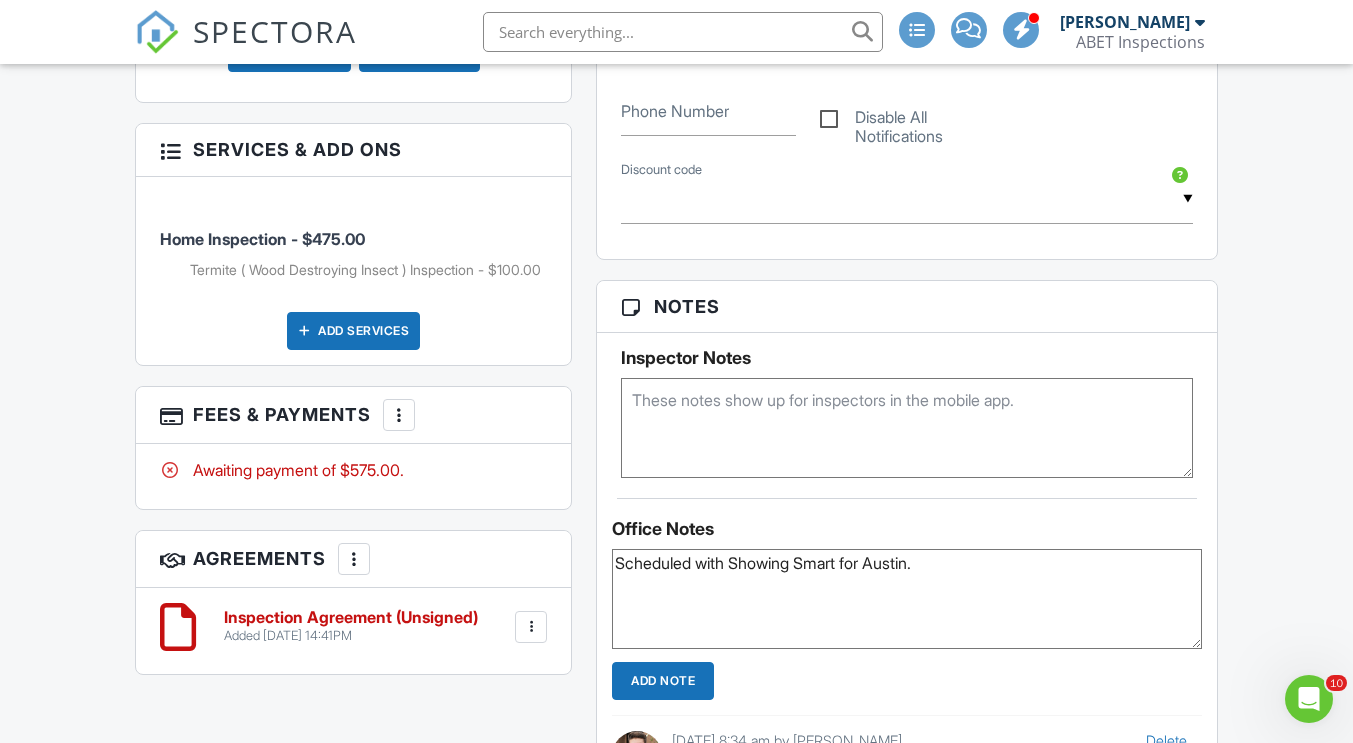 type on "Scheduled with Showing Smart for Austin." 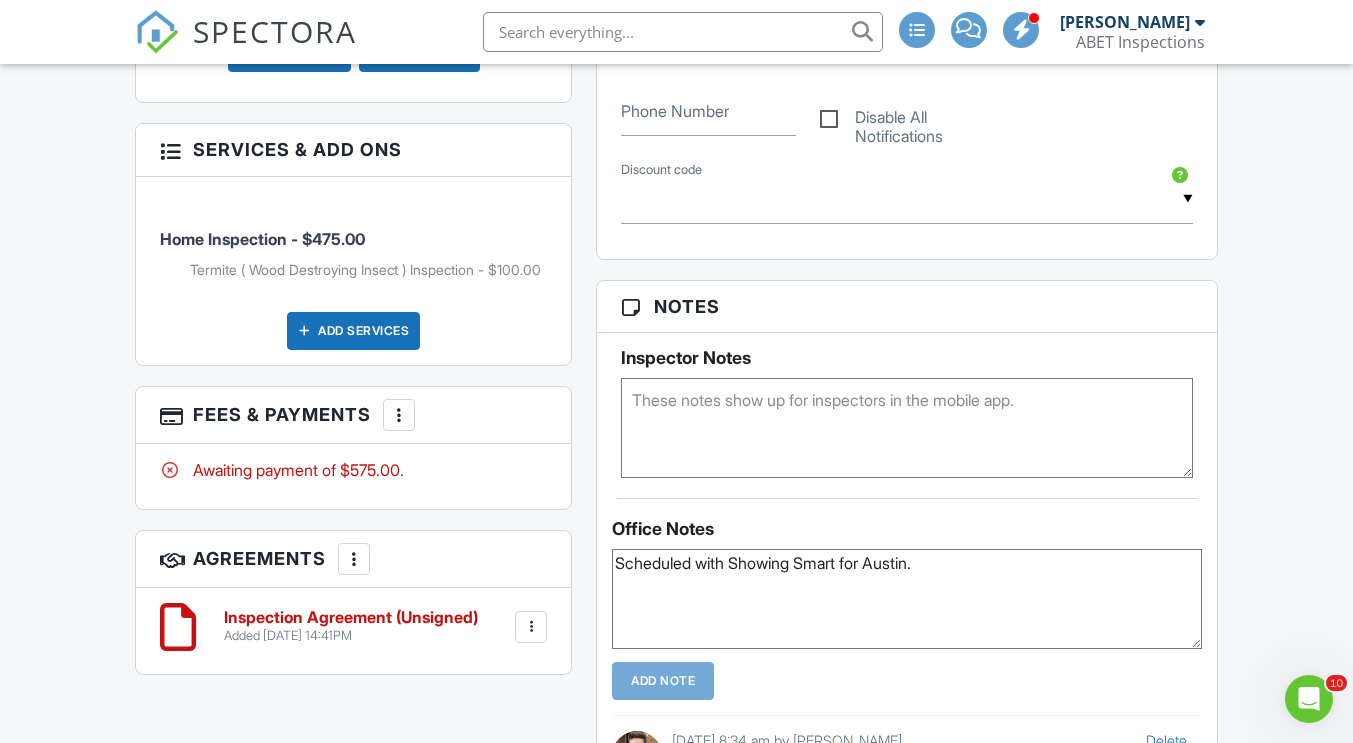 type 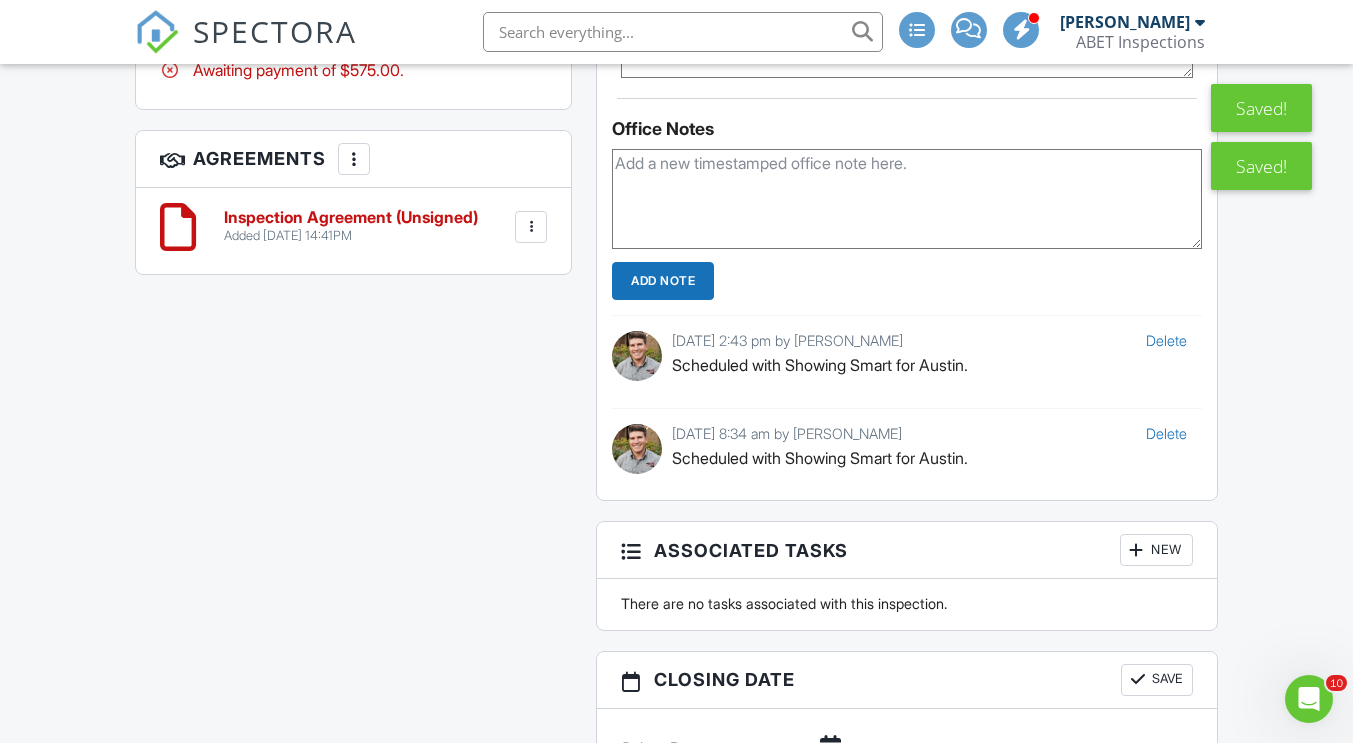 scroll, scrollTop: 1400, scrollLeft: 0, axis: vertical 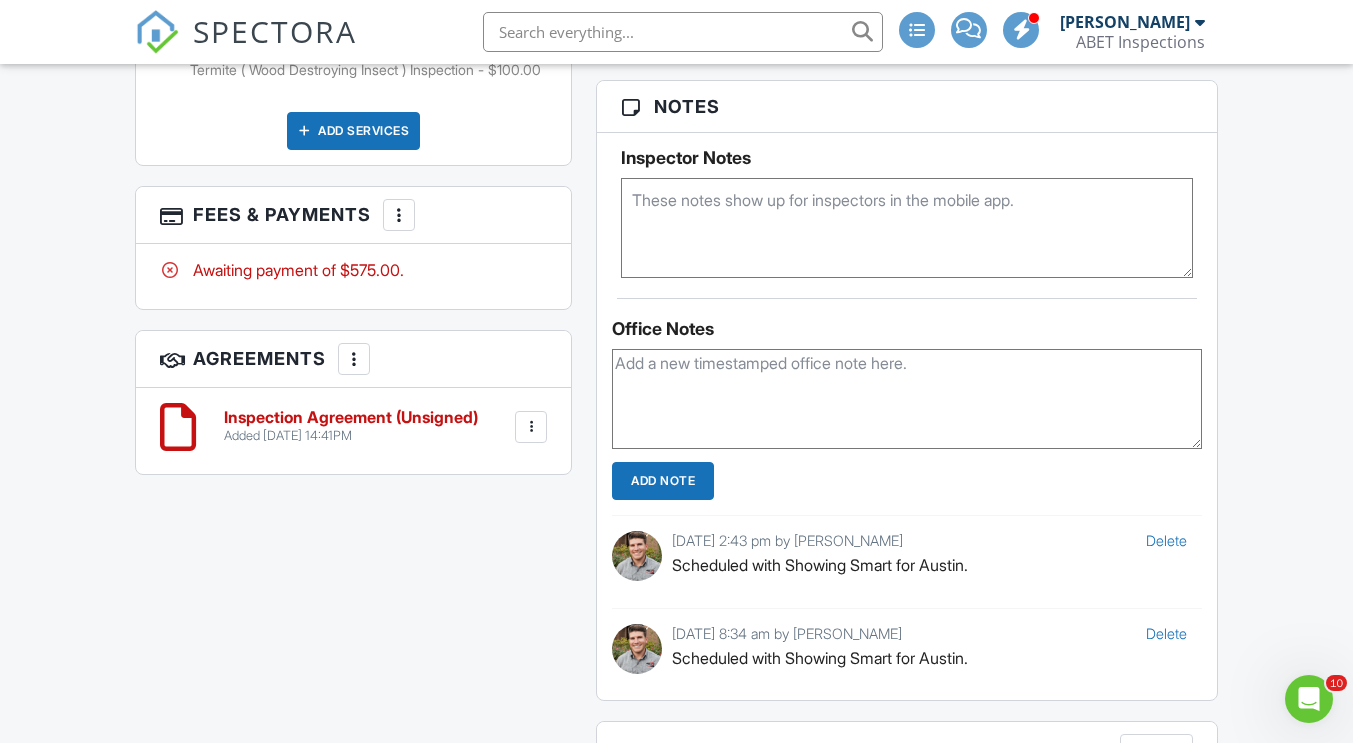 click on "Delete" at bounding box center [1166, 633] 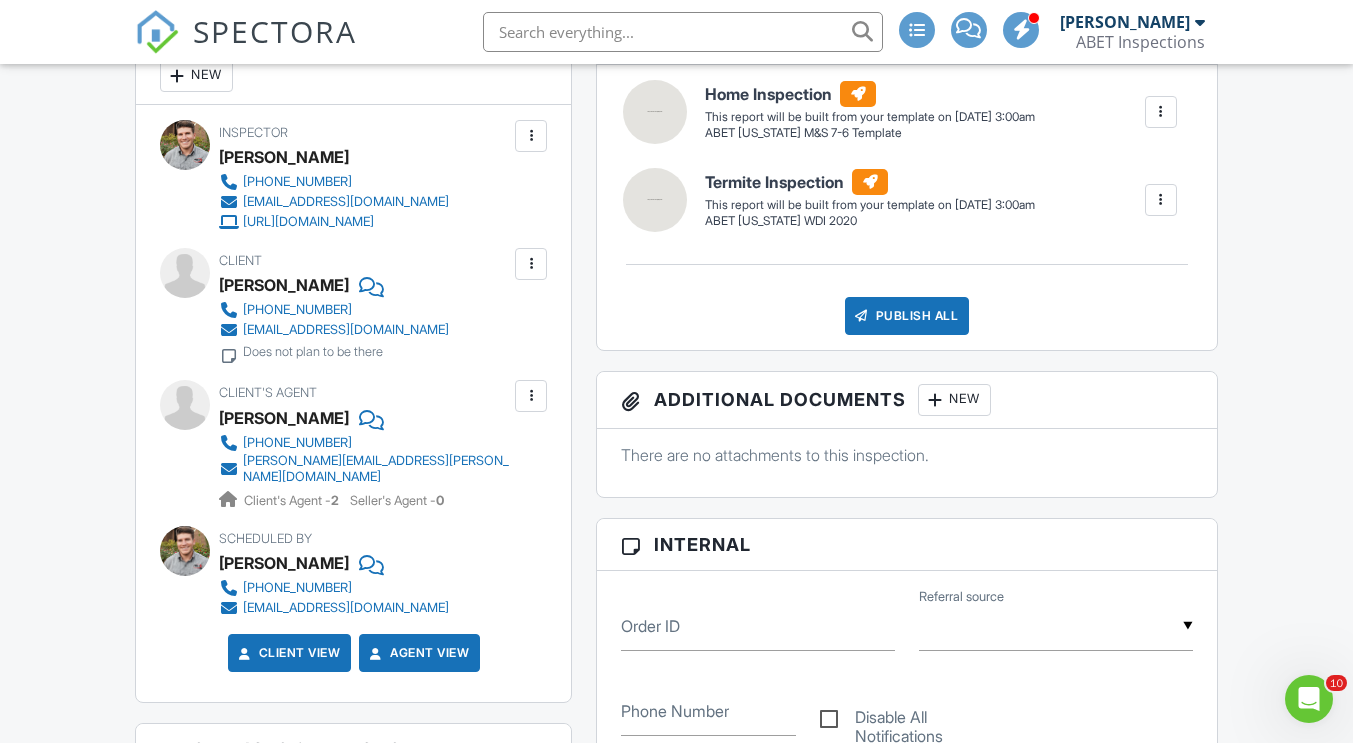 scroll, scrollTop: 0, scrollLeft: 0, axis: both 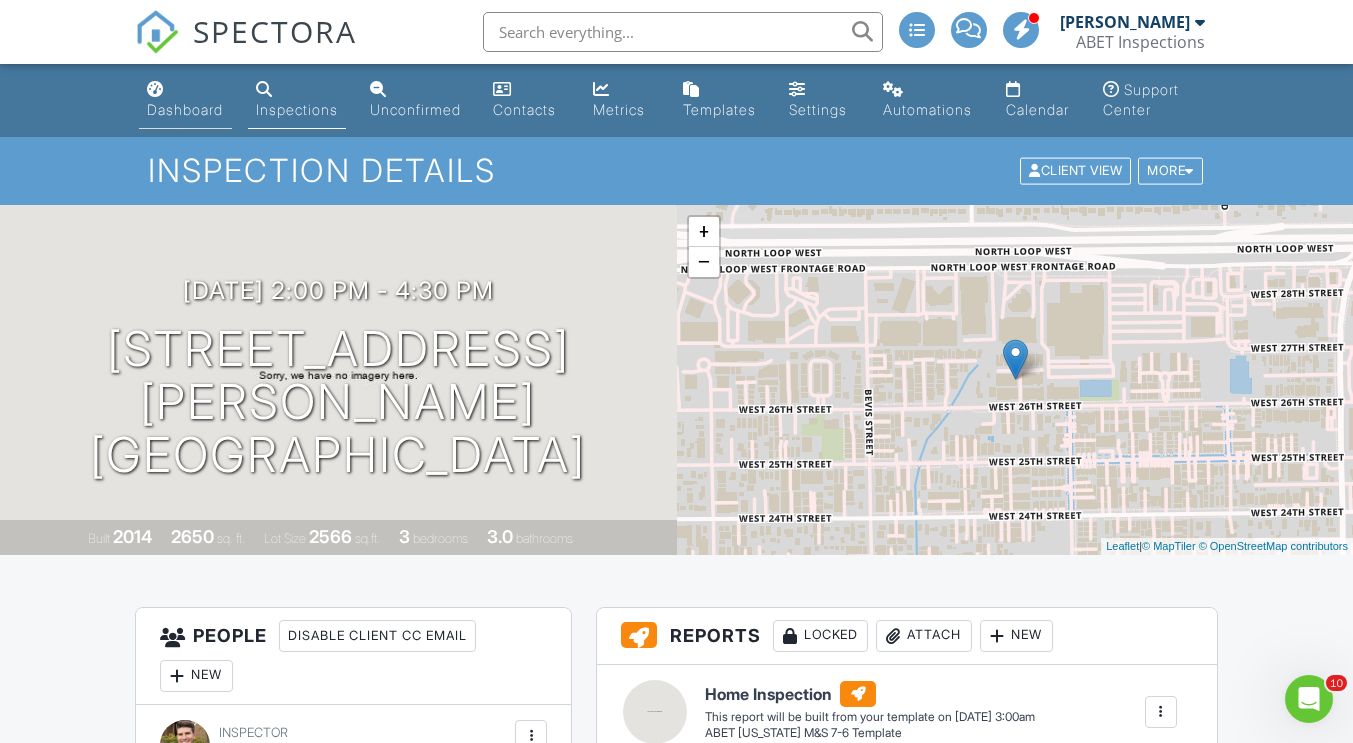 click on "Dashboard" at bounding box center [185, 100] 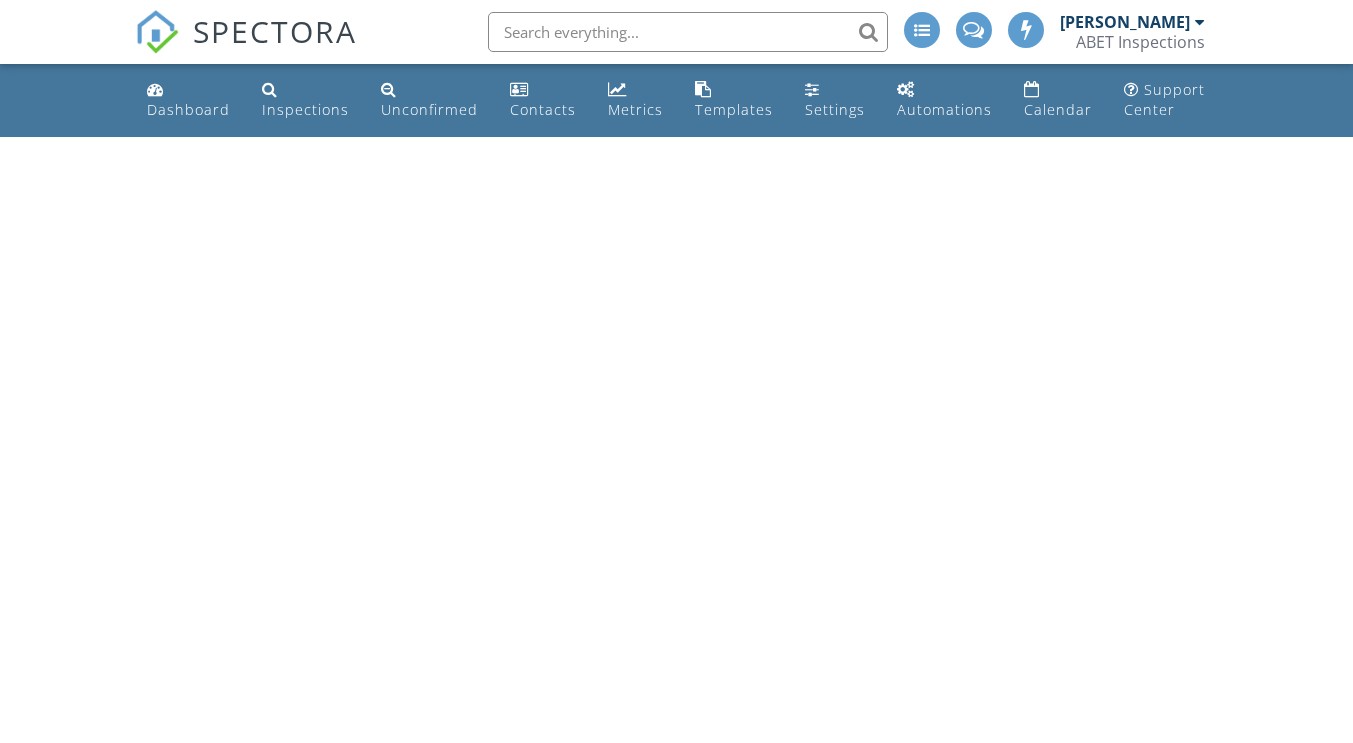 scroll, scrollTop: 0, scrollLeft: 0, axis: both 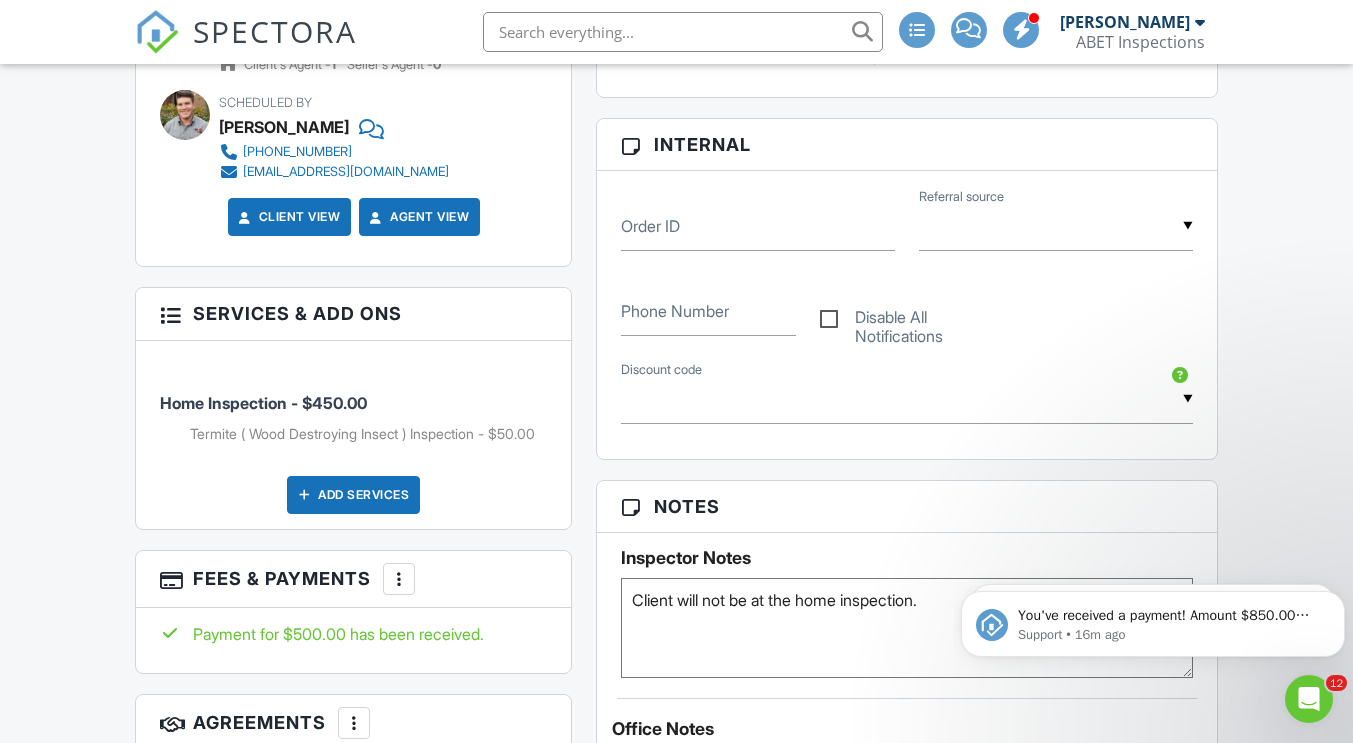 click on "Add Services" at bounding box center (353, 495) 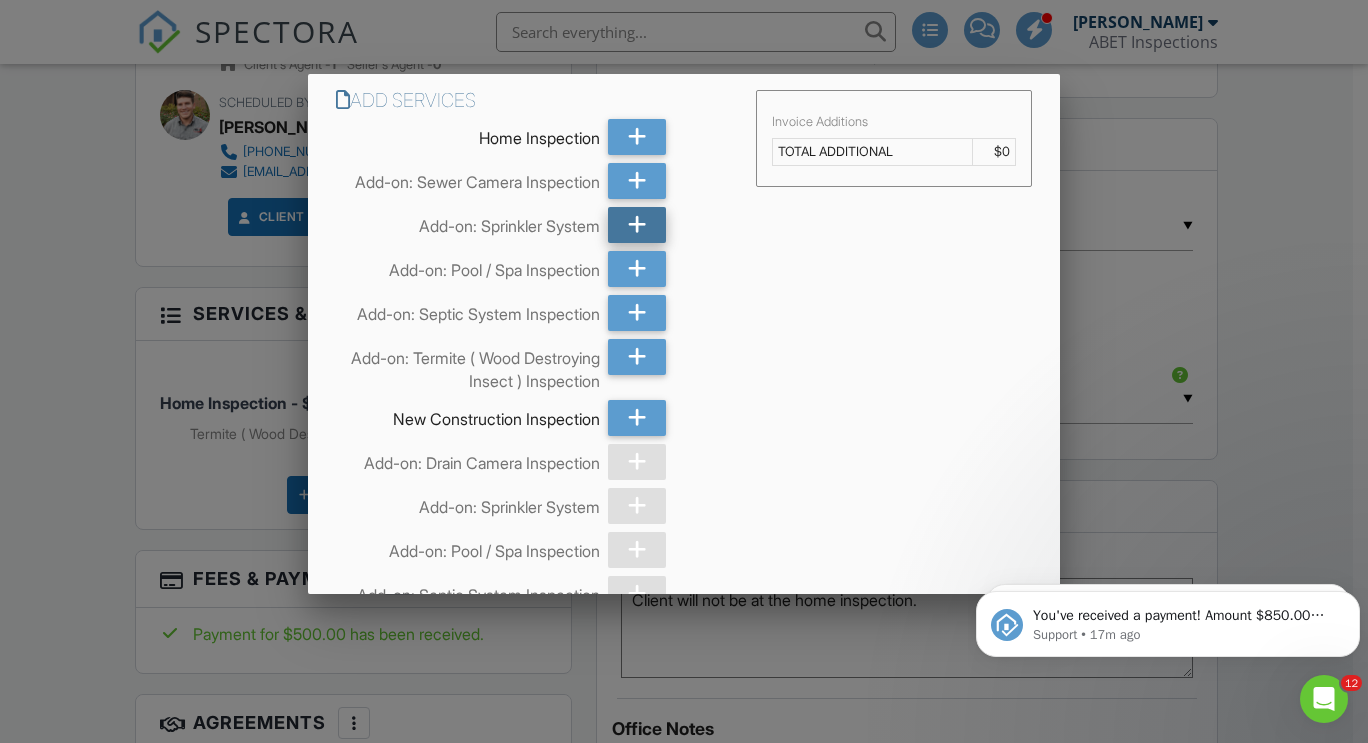 click at bounding box center [637, 225] 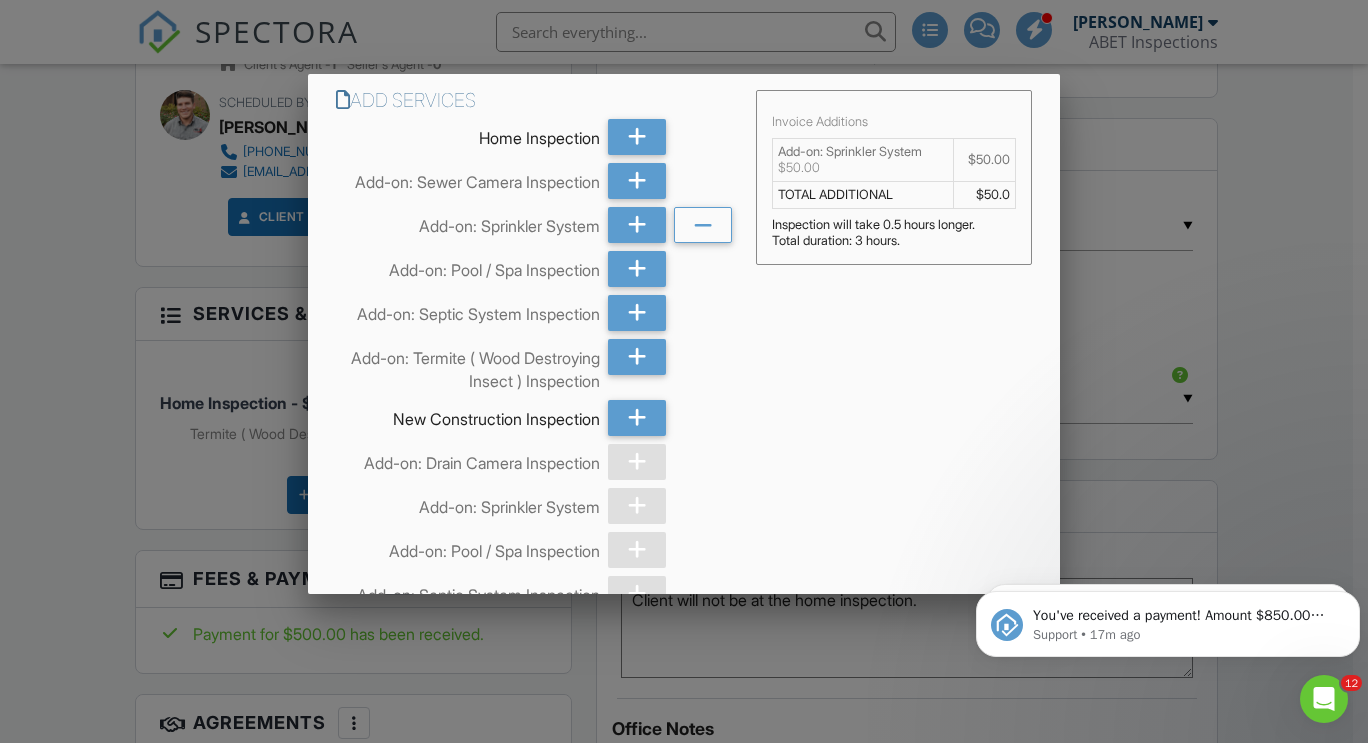 click at bounding box center (684, 364) 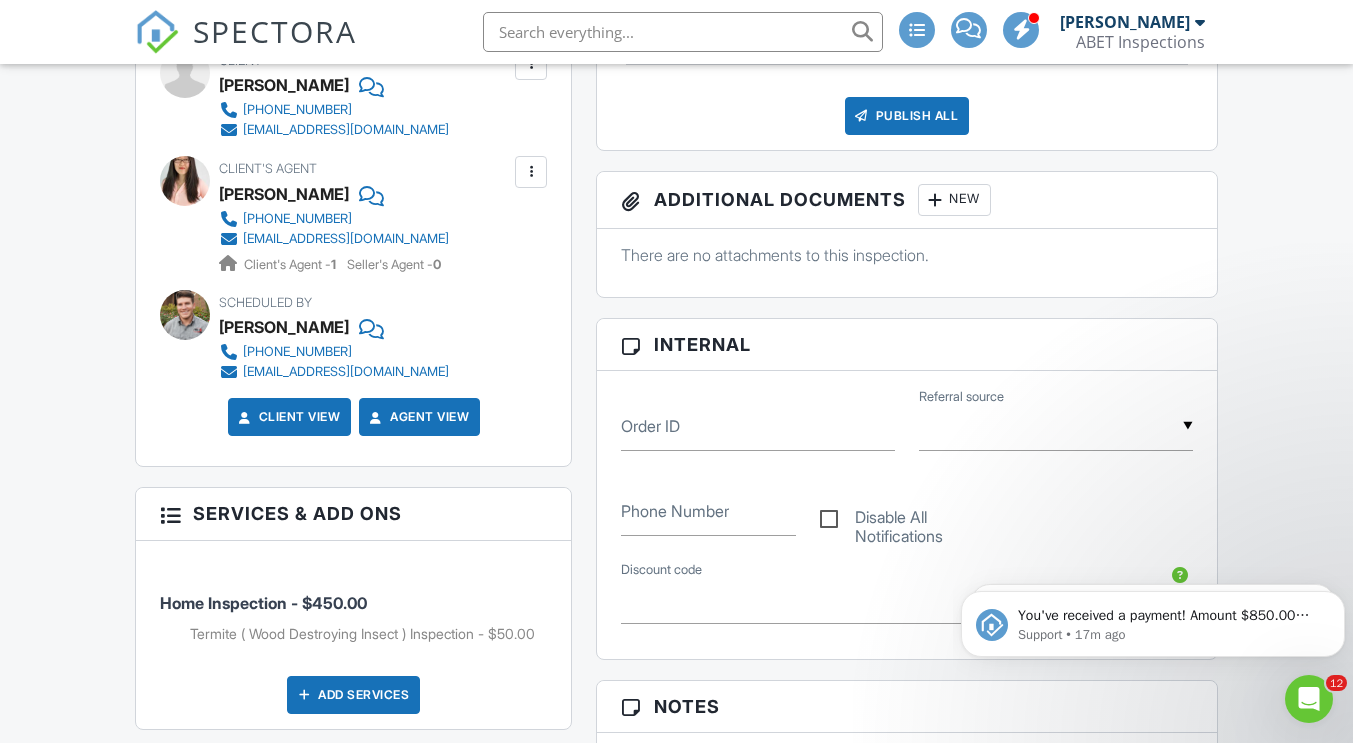 scroll, scrollTop: 600, scrollLeft: 0, axis: vertical 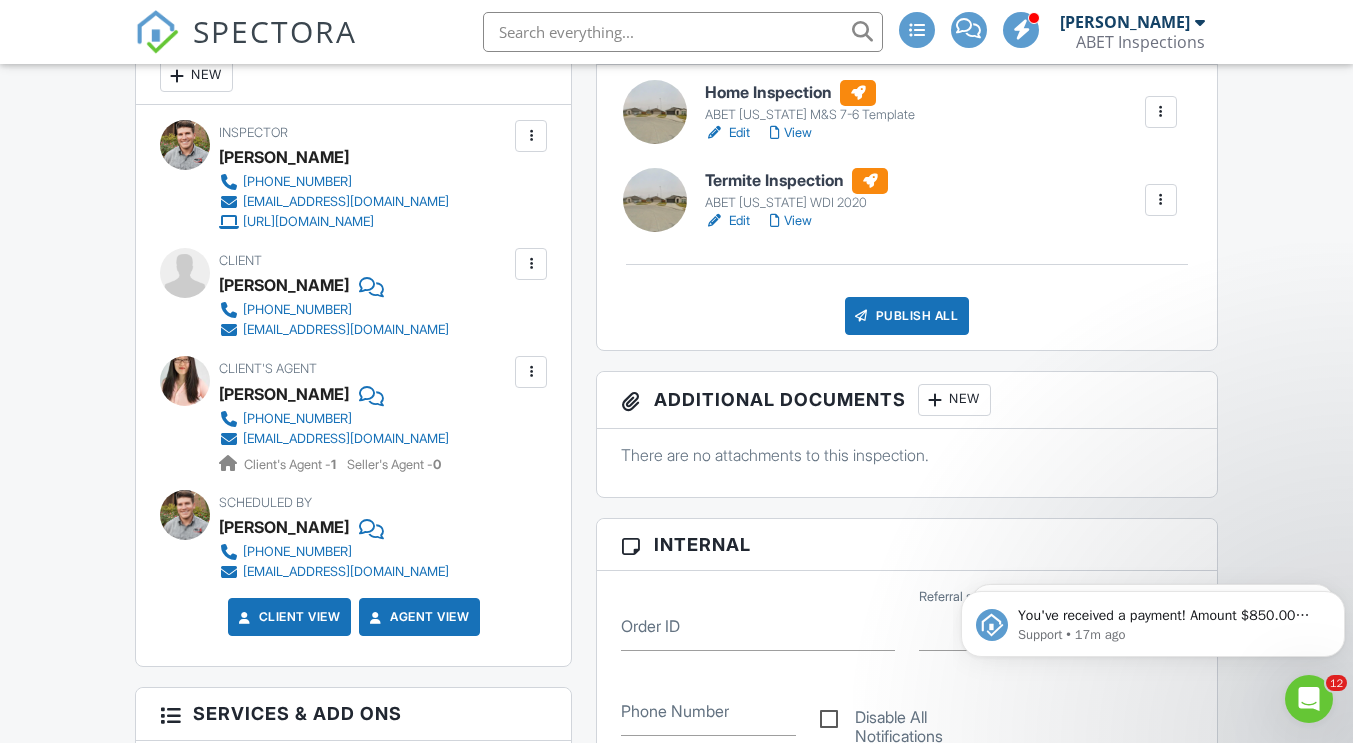 click on "Additional Documents
New" at bounding box center (906, 400) 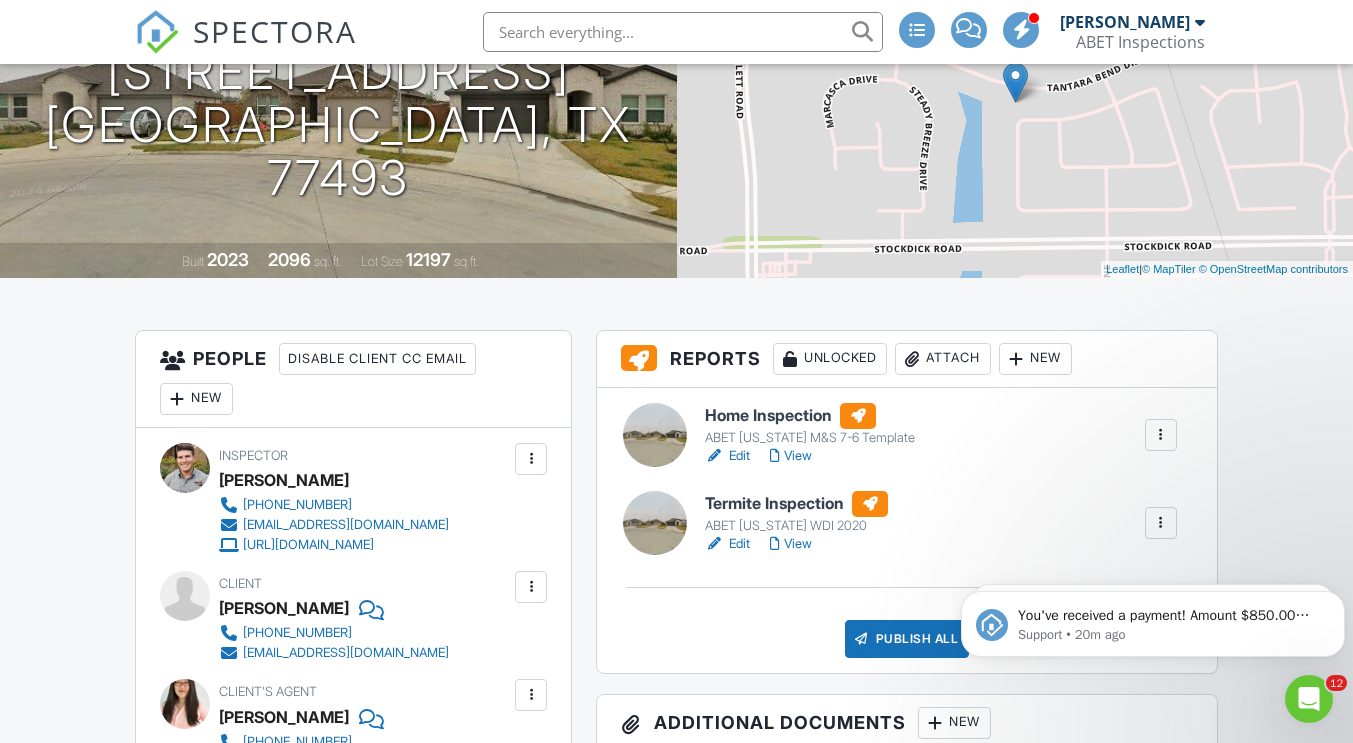 scroll, scrollTop: 0, scrollLeft: 0, axis: both 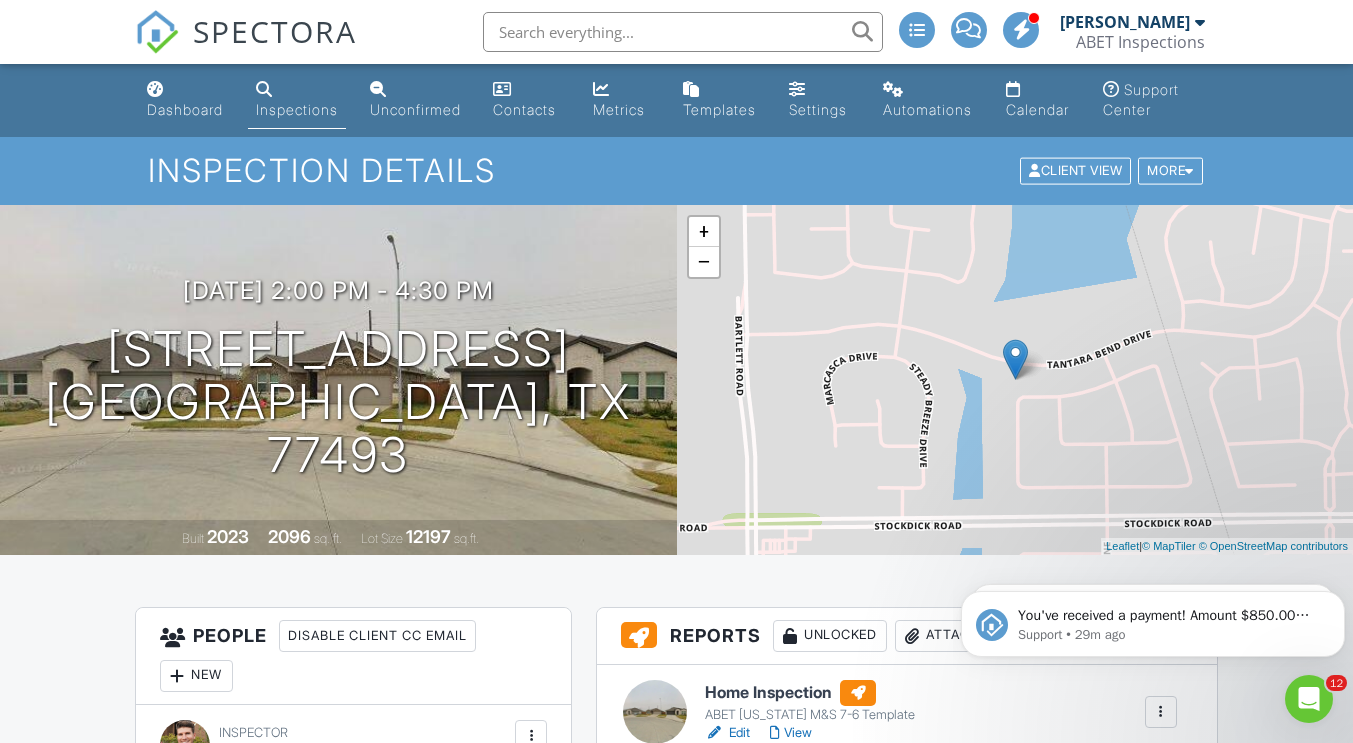 click on "SPECTORA" at bounding box center (275, 31) 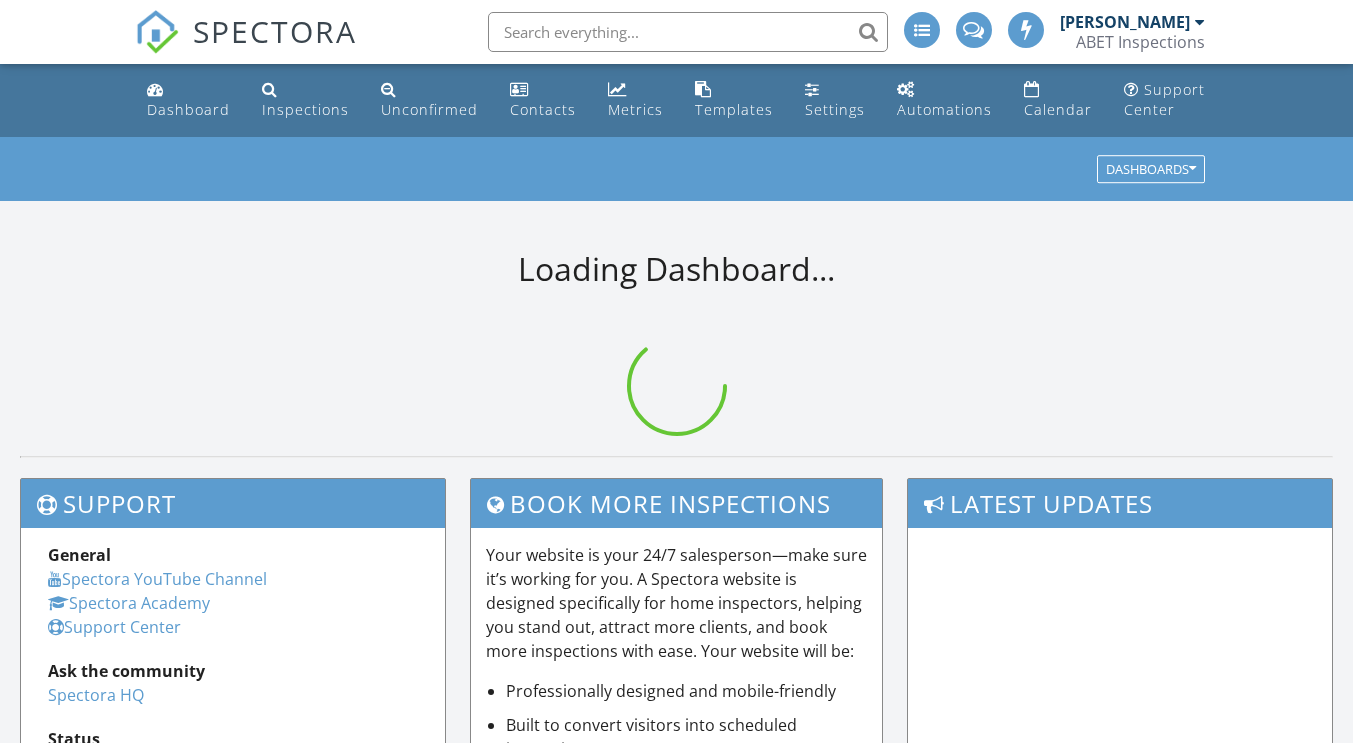 scroll, scrollTop: 0, scrollLeft: 0, axis: both 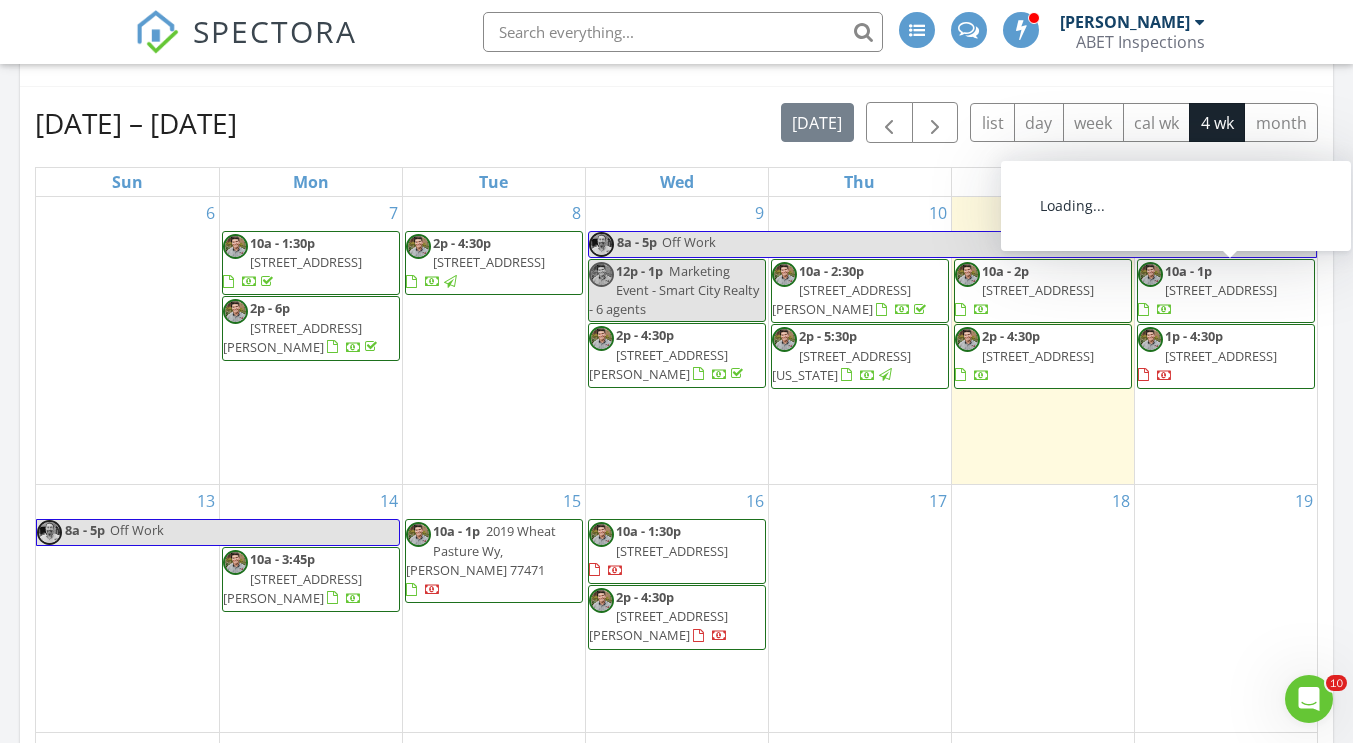 click on "[STREET_ADDRESS]" at bounding box center (1221, 290) 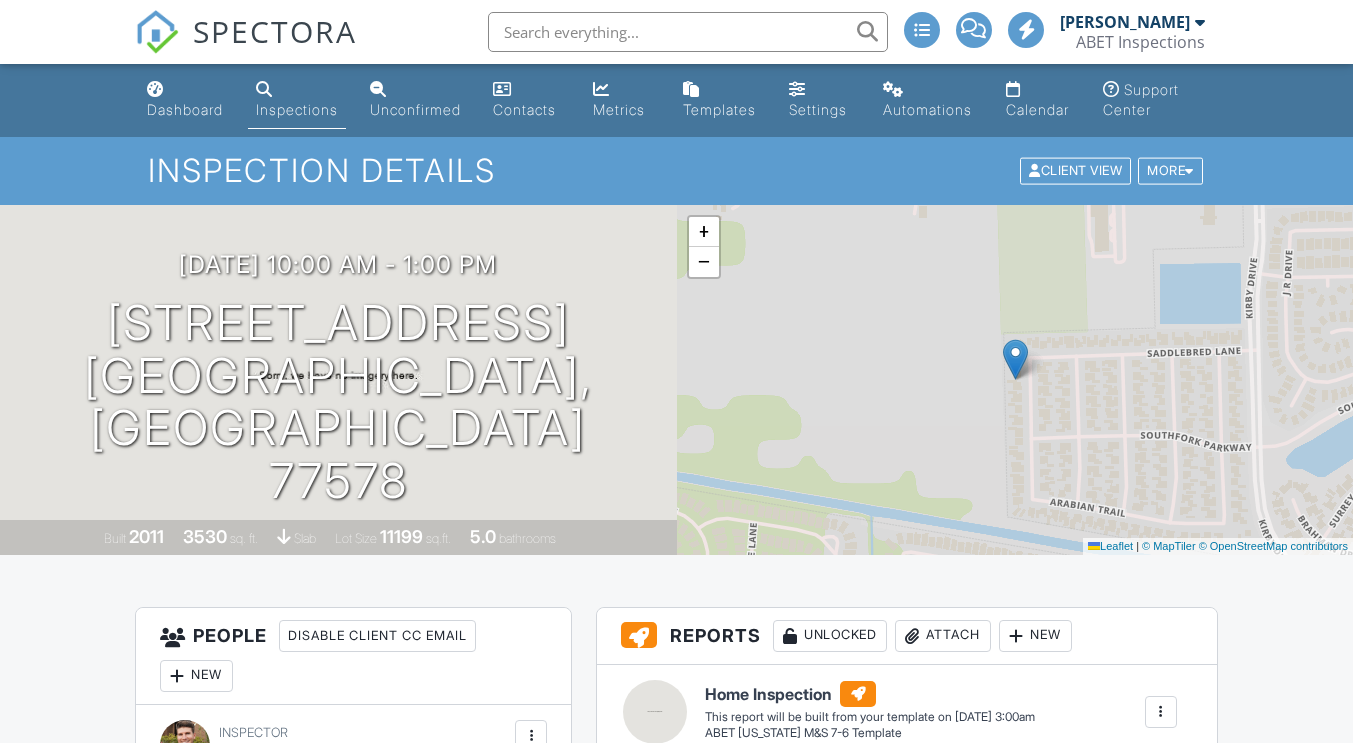 scroll, scrollTop: 1000, scrollLeft: 0, axis: vertical 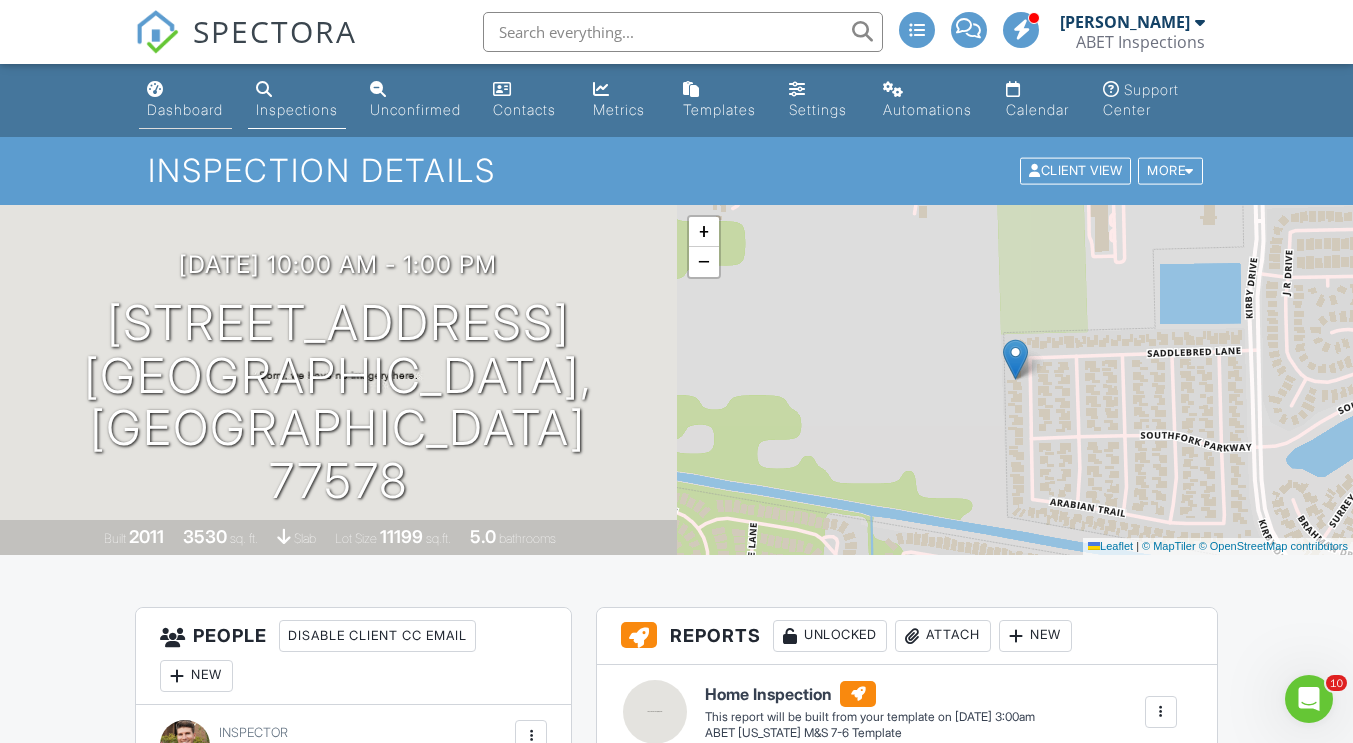click on "Dashboard" at bounding box center (185, 100) 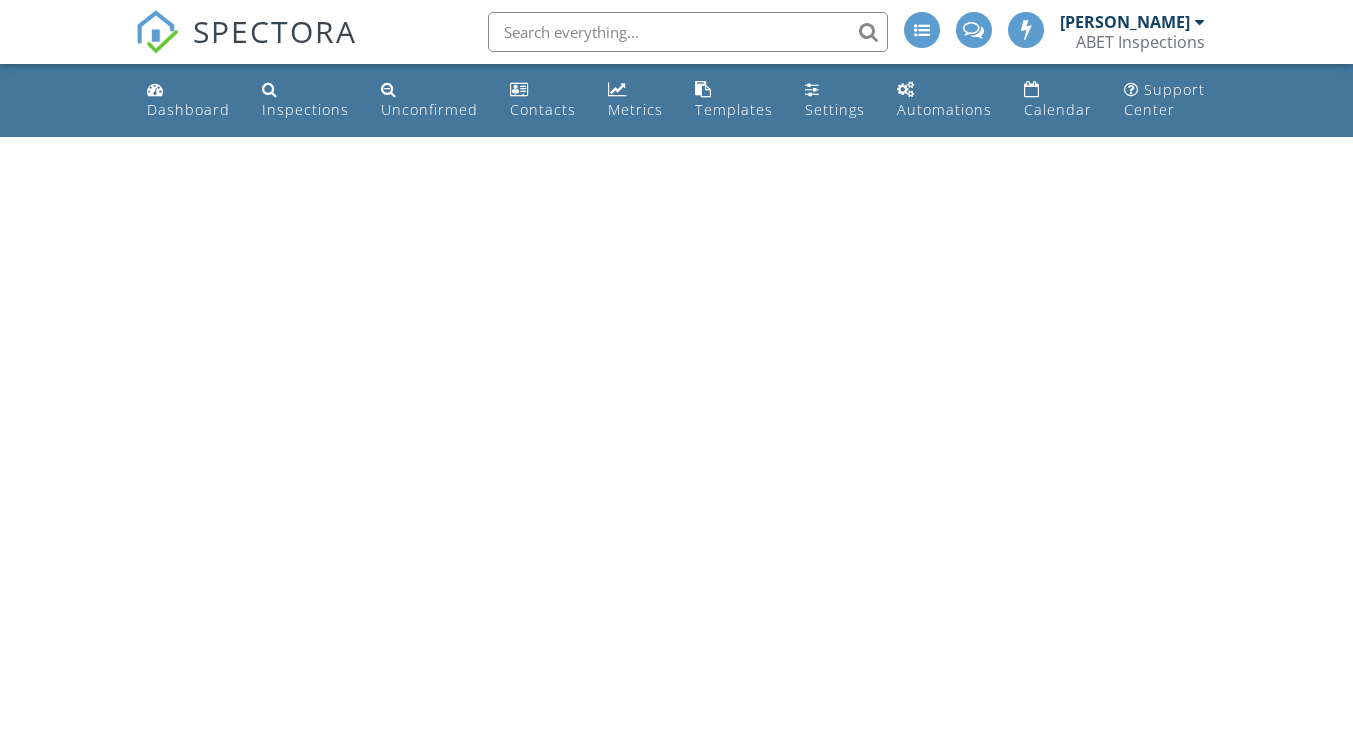 scroll, scrollTop: 0, scrollLeft: 0, axis: both 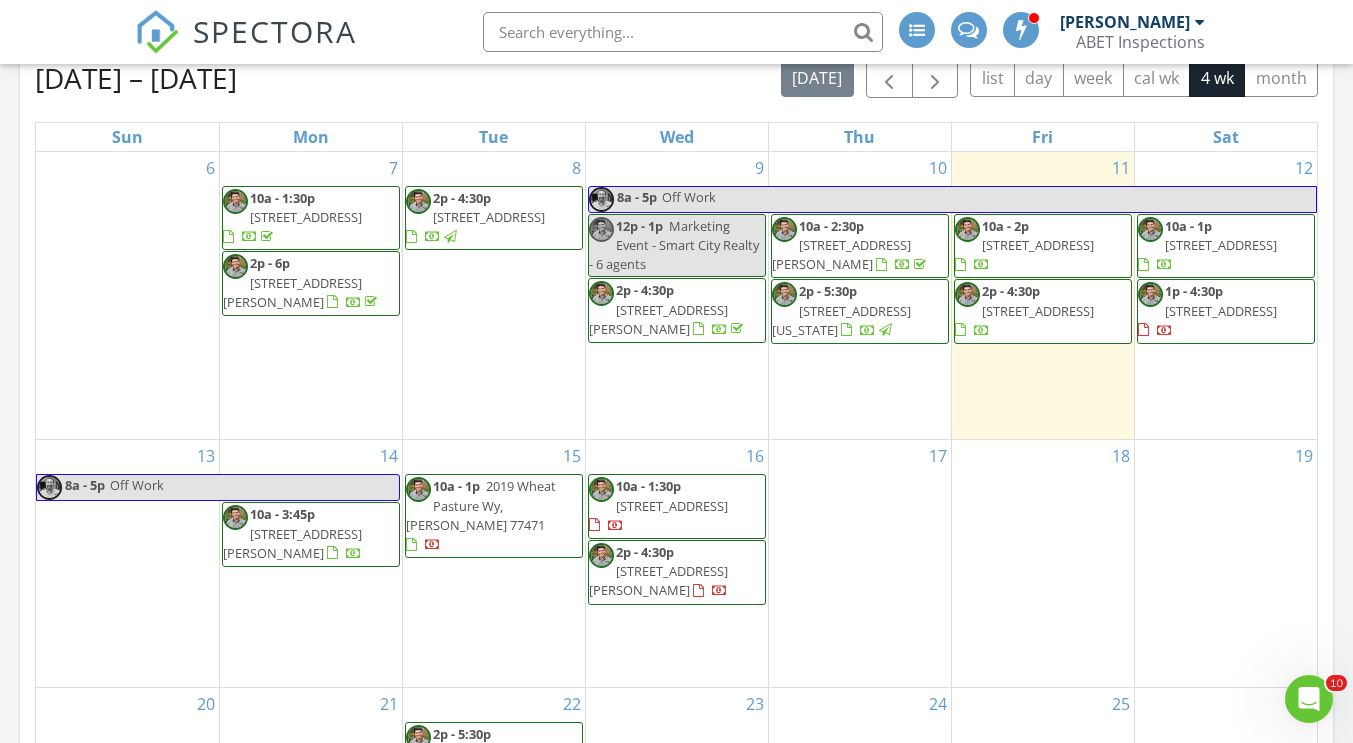 click on "[STREET_ADDRESS]" at bounding box center (1221, 311) 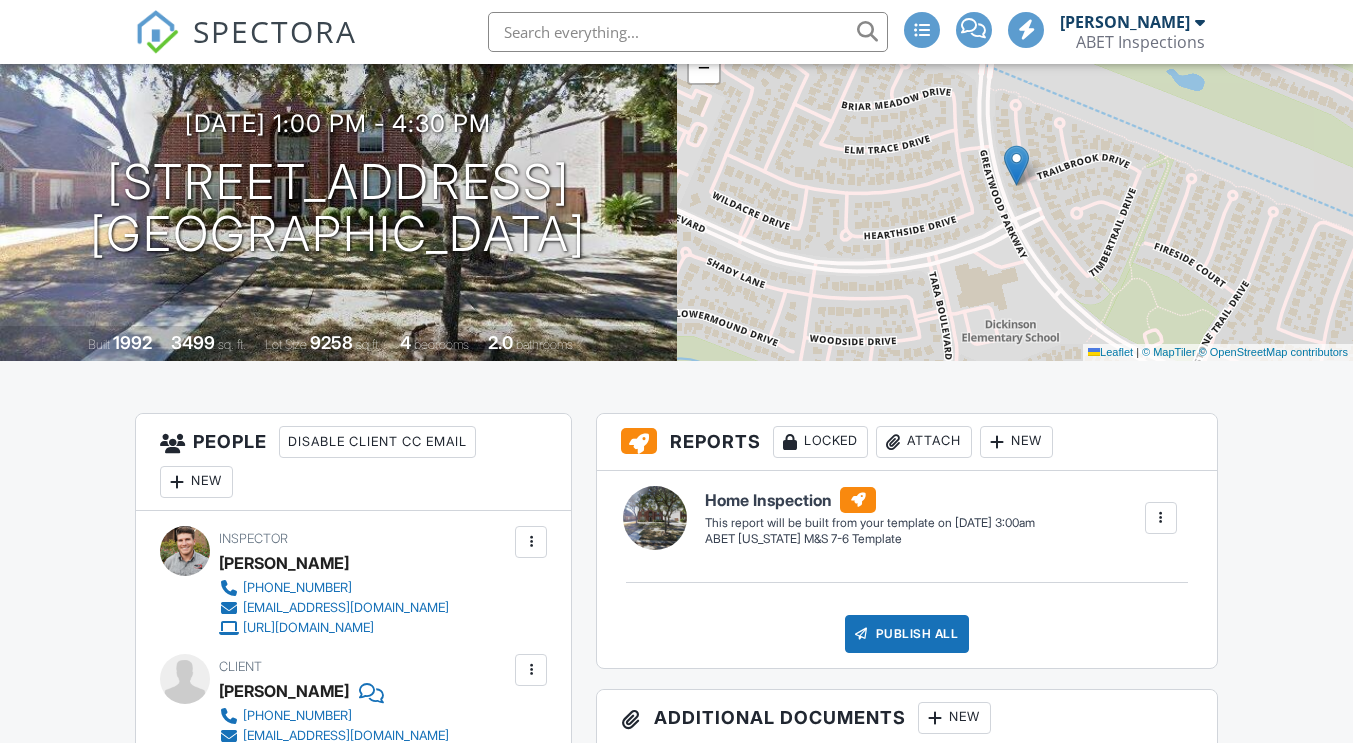 scroll, scrollTop: 600, scrollLeft: 0, axis: vertical 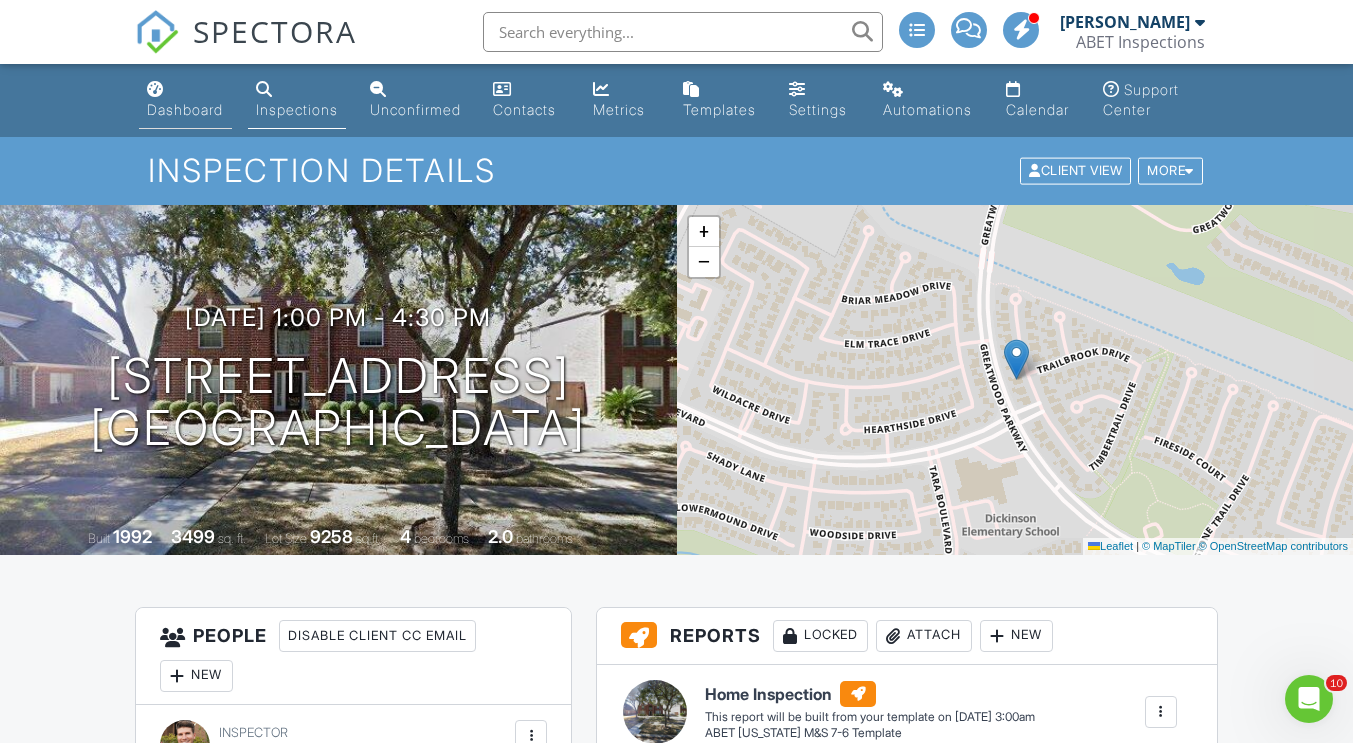 click on "Dashboard" at bounding box center (185, 109) 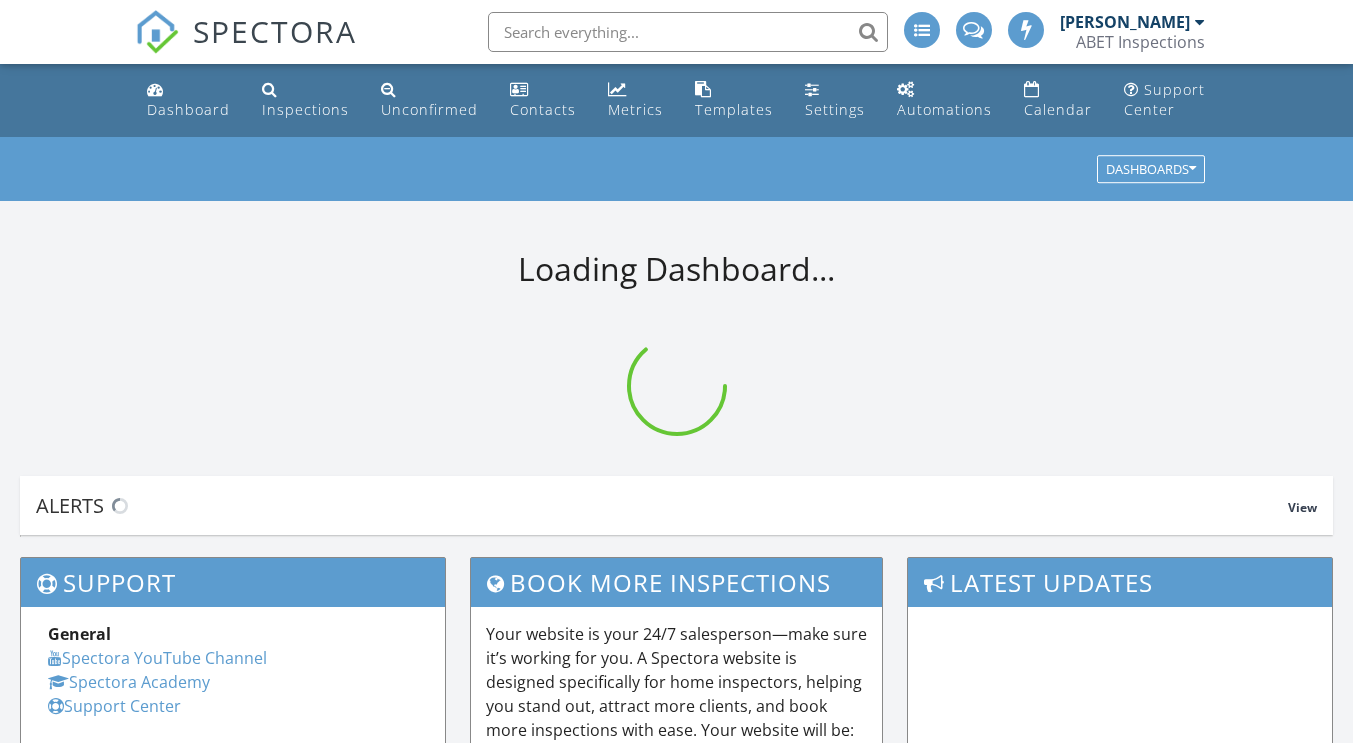 scroll, scrollTop: 0, scrollLeft: 0, axis: both 